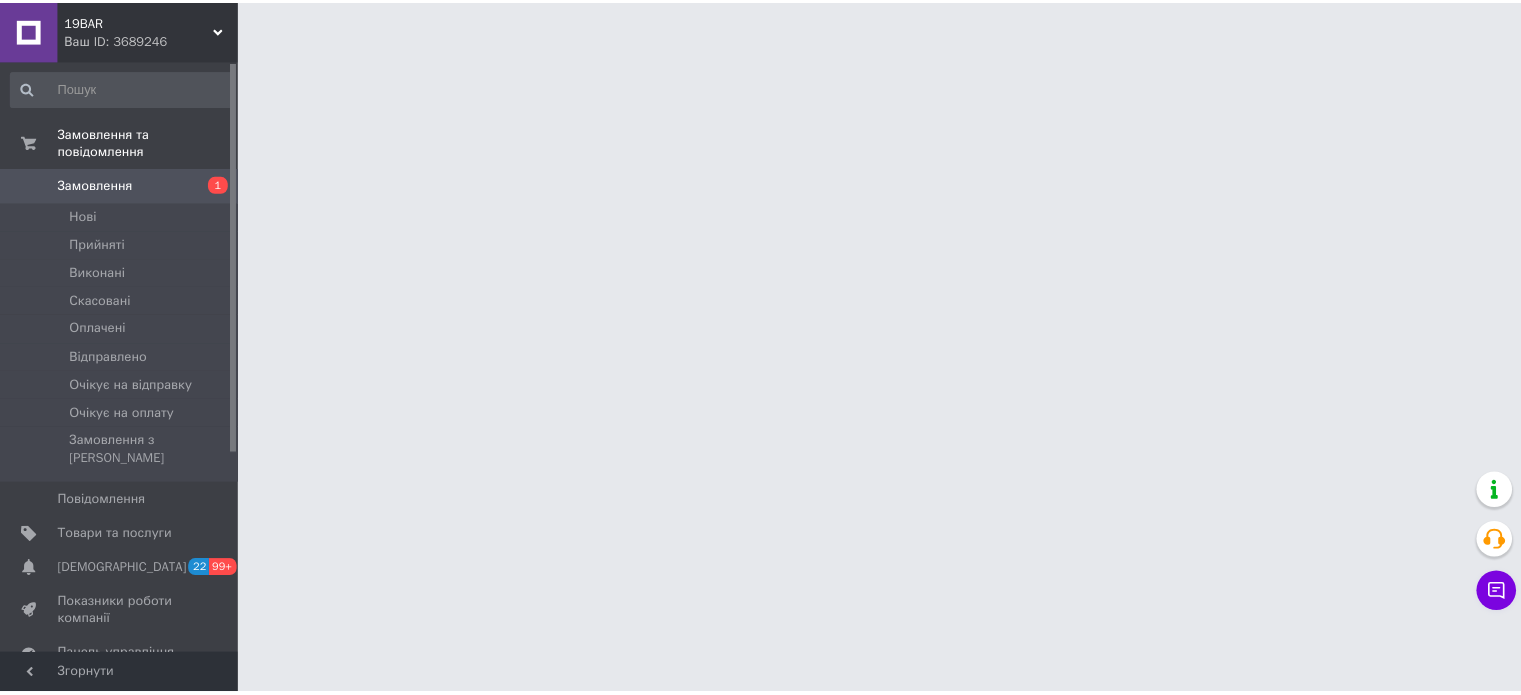 scroll, scrollTop: 0, scrollLeft: 0, axis: both 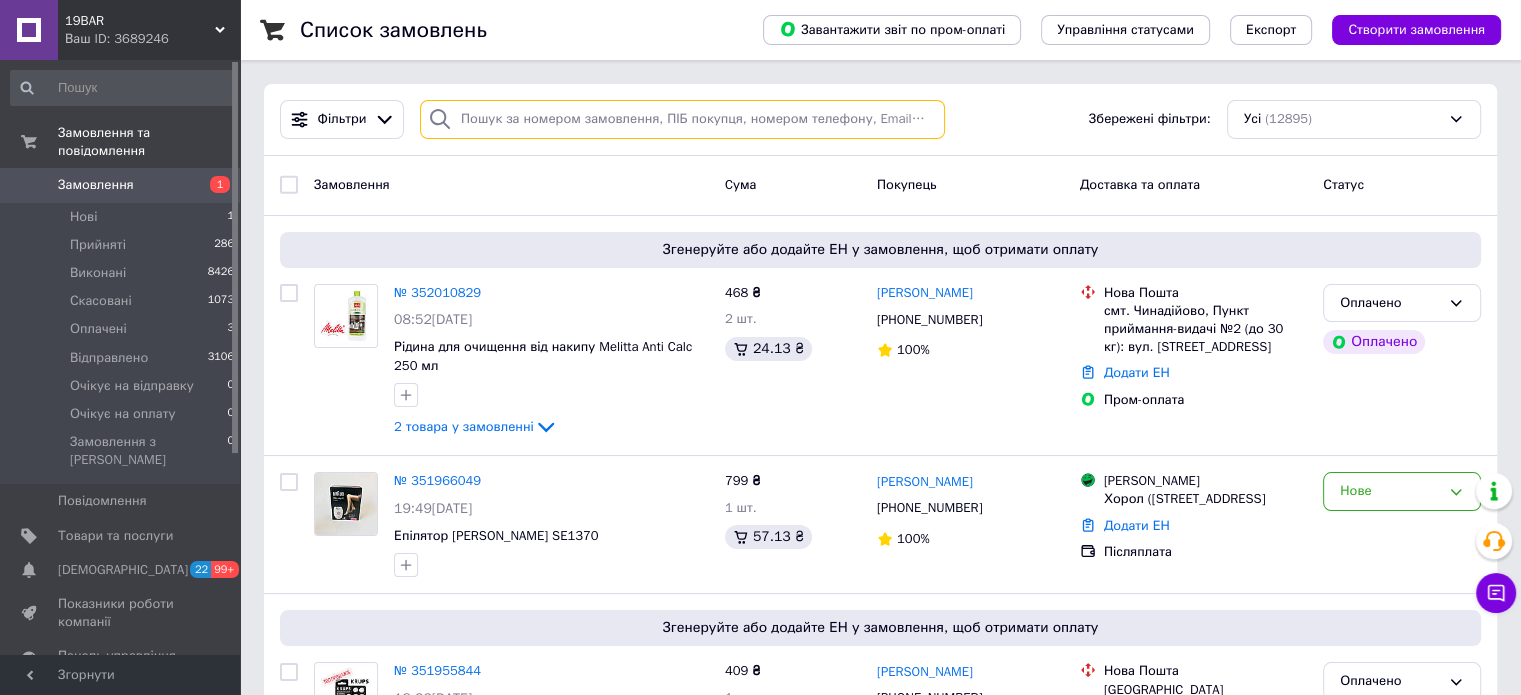 click at bounding box center (682, 119) 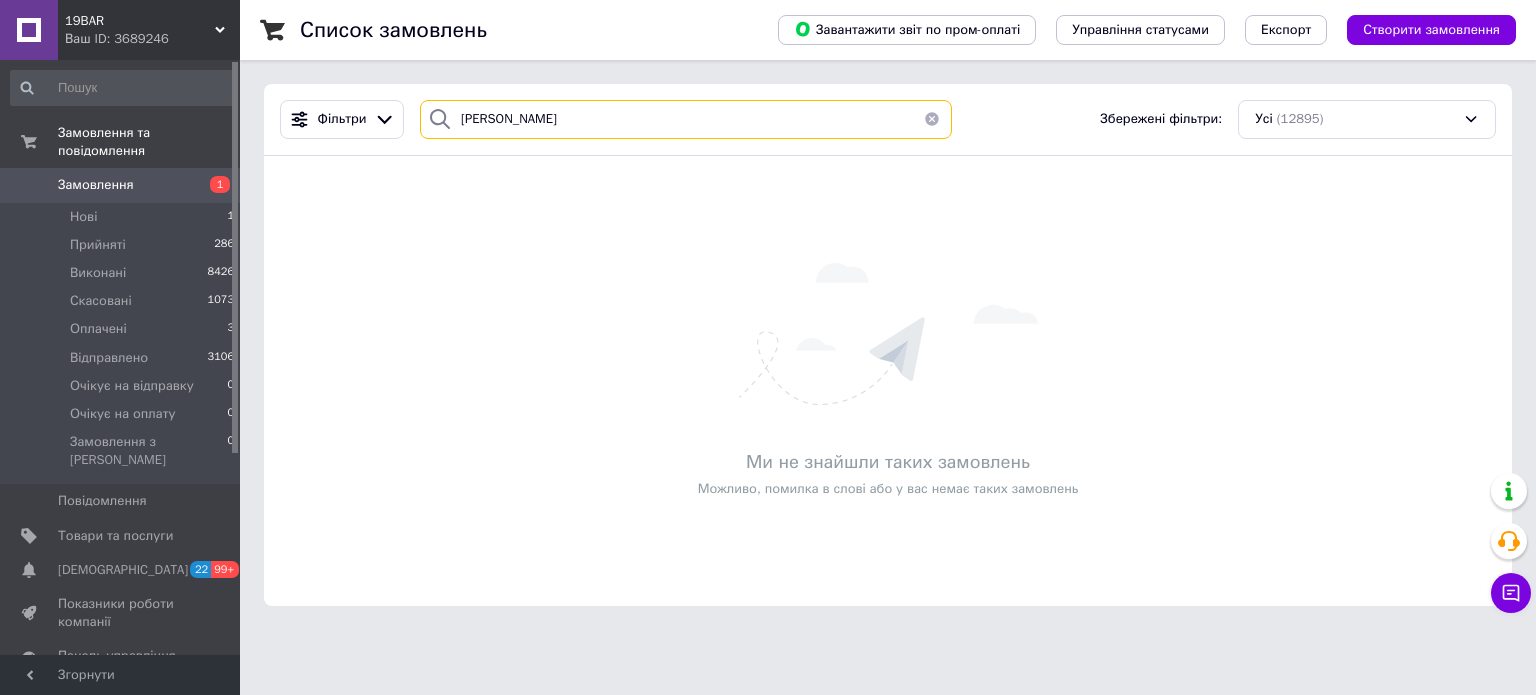 type on "гродзіцька" 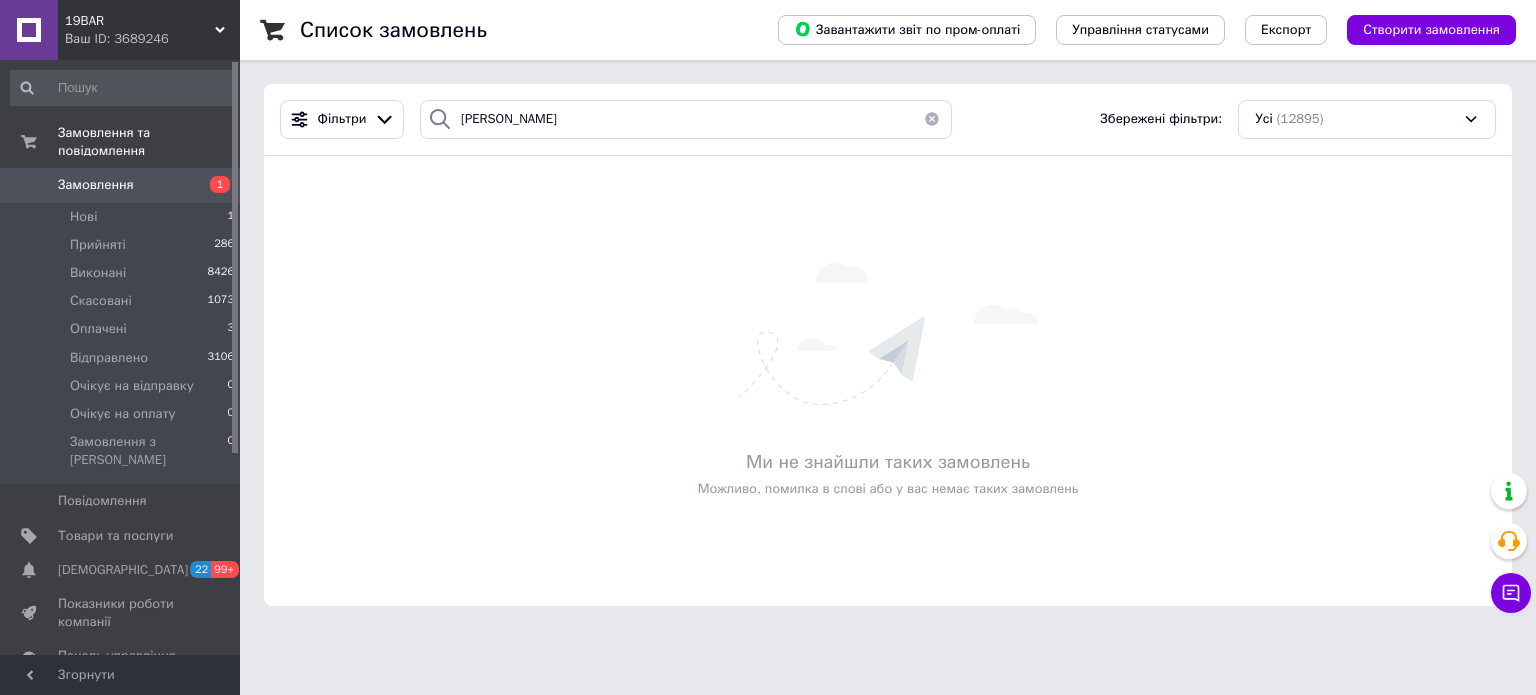 click at bounding box center (932, 119) 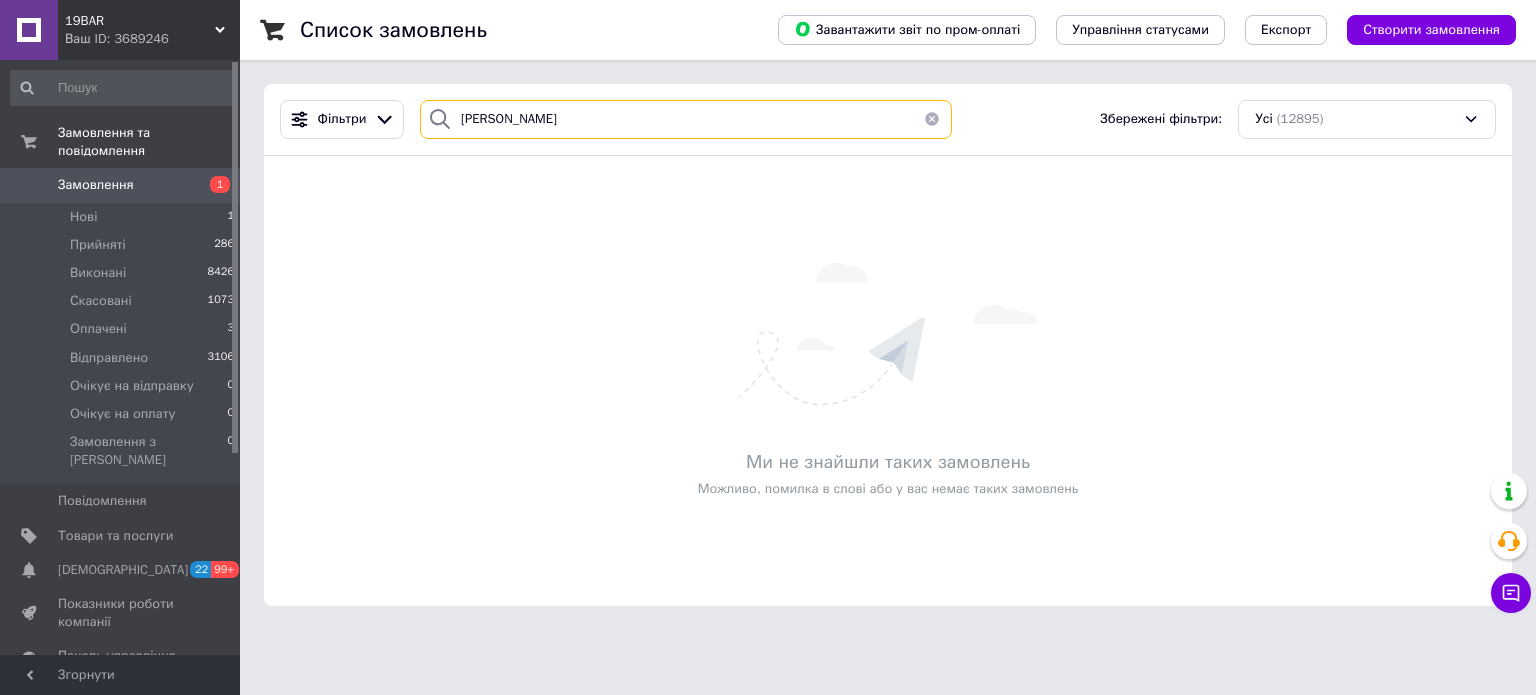type 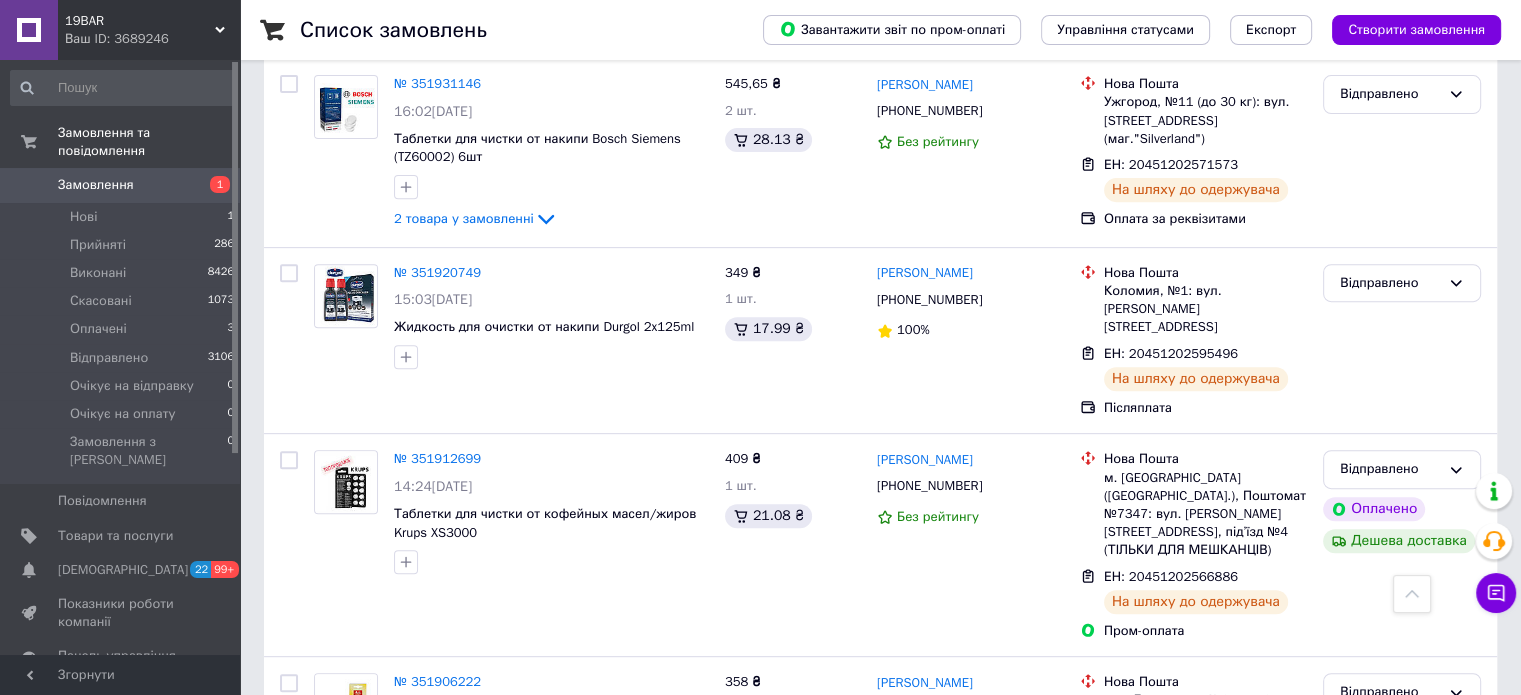 scroll, scrollTop: 0, scrollLeft: 0, axis: both 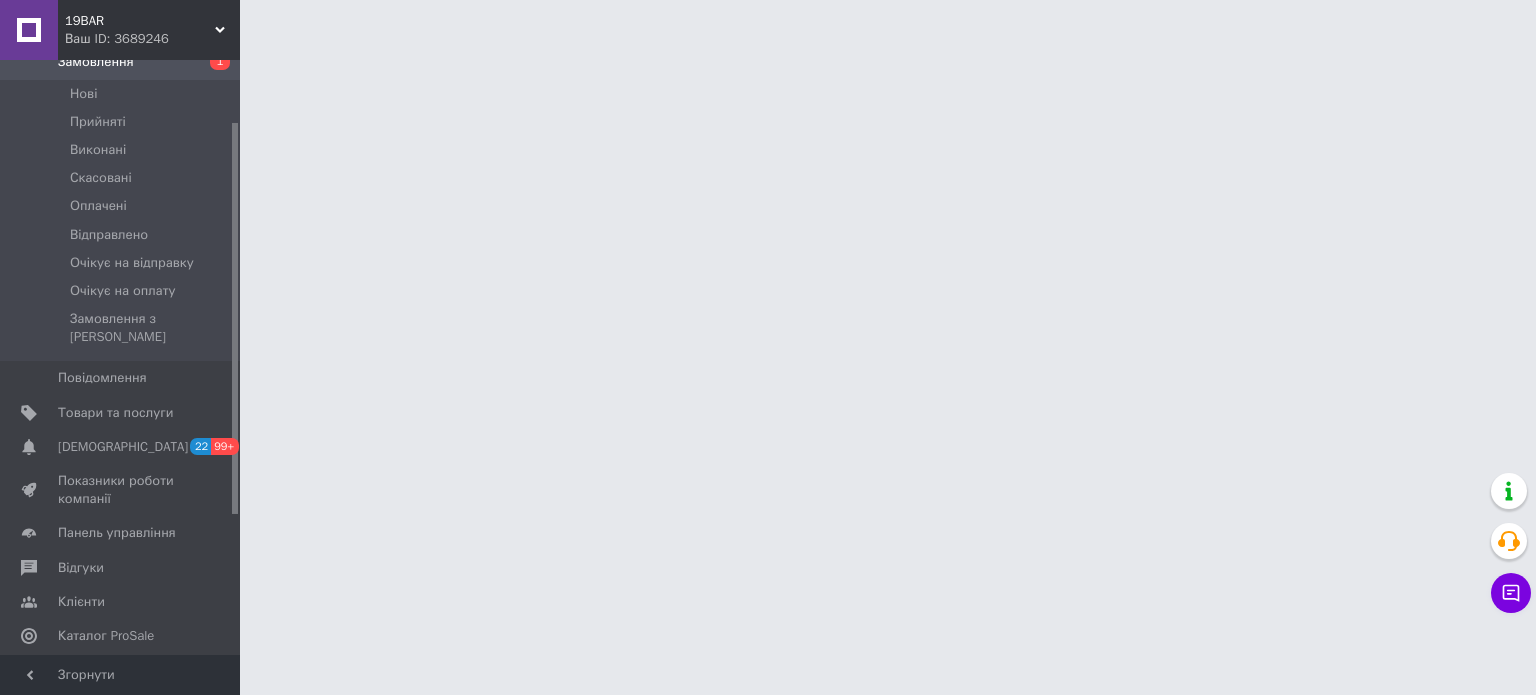 drag, startPoint x: 233, startPoint y: 354, endPoint x: 234, endPoint y: 435, distance: 81.00617 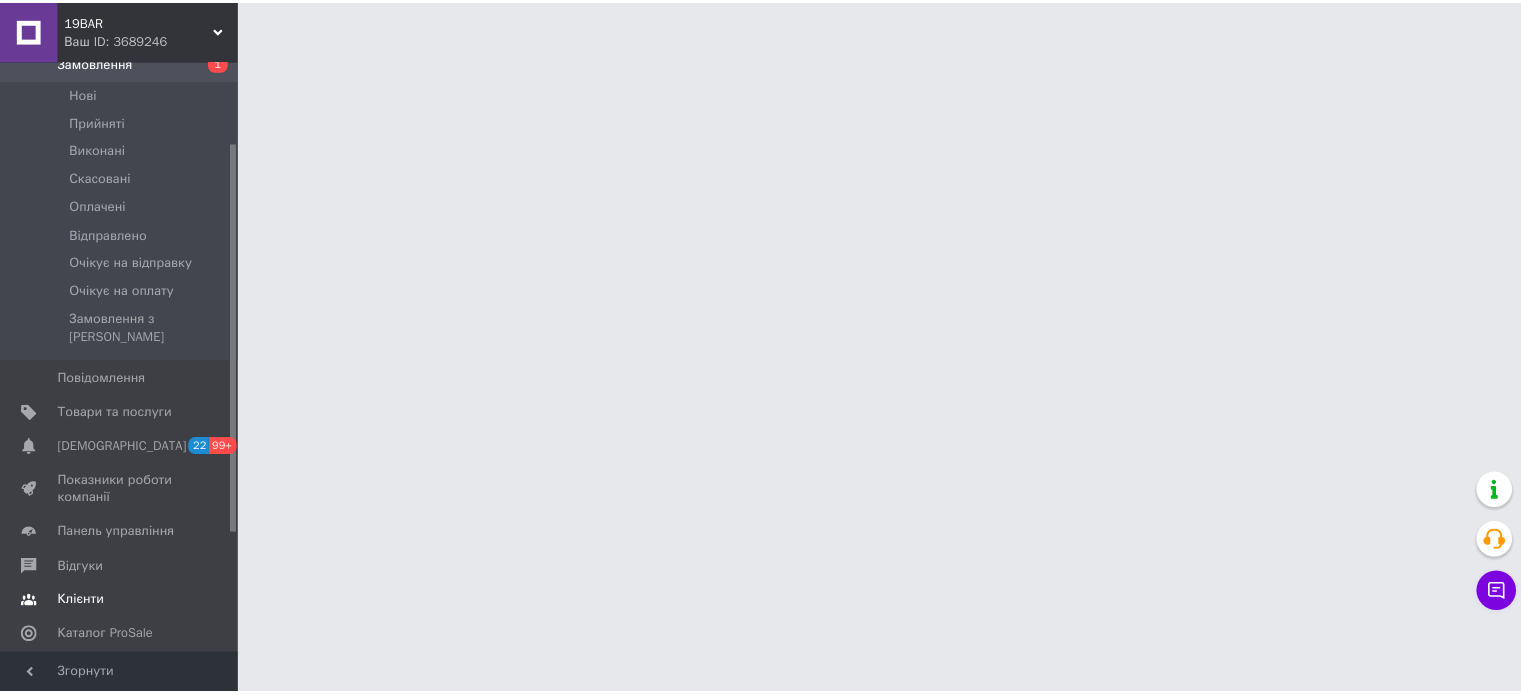 scroll, scrollTop: 124, scrollLeft: 0, axis: vertical 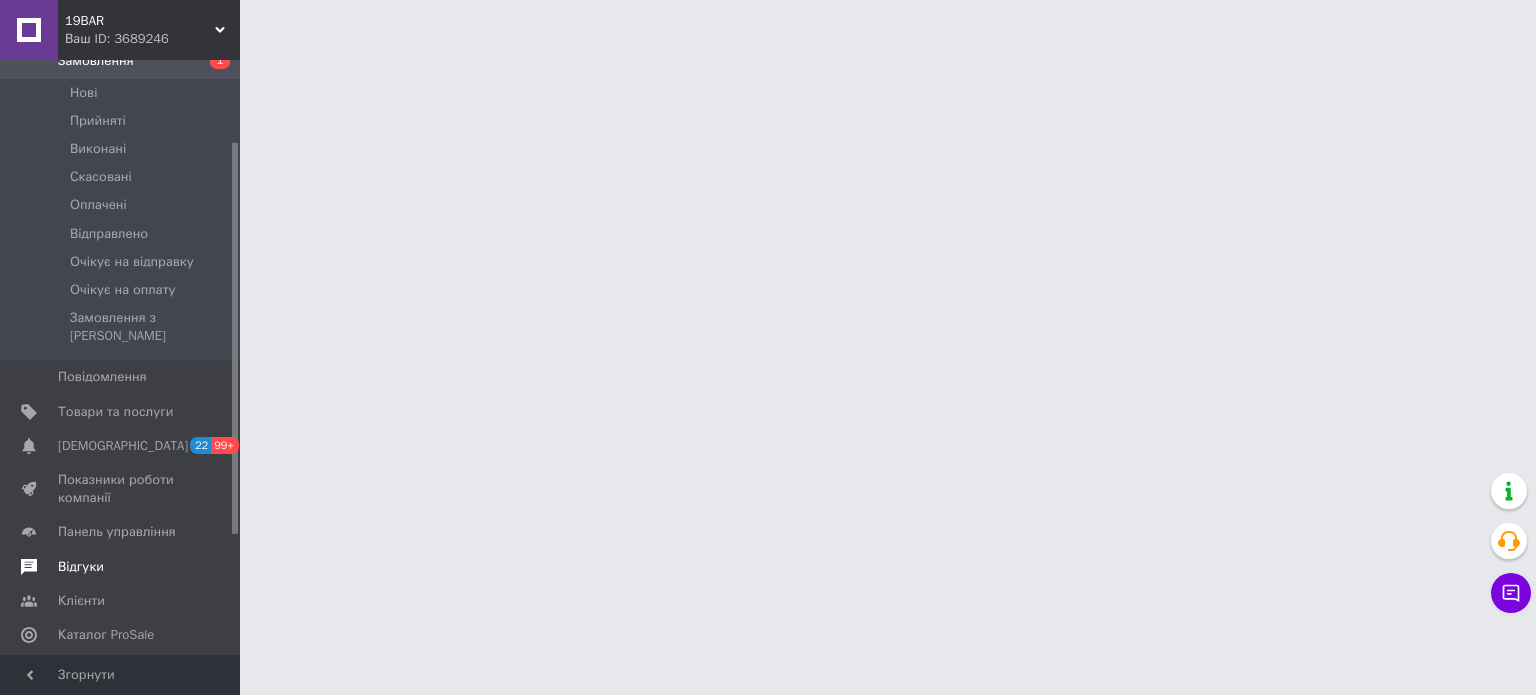 click on "Відгуки" at bounding box center [81, 567] 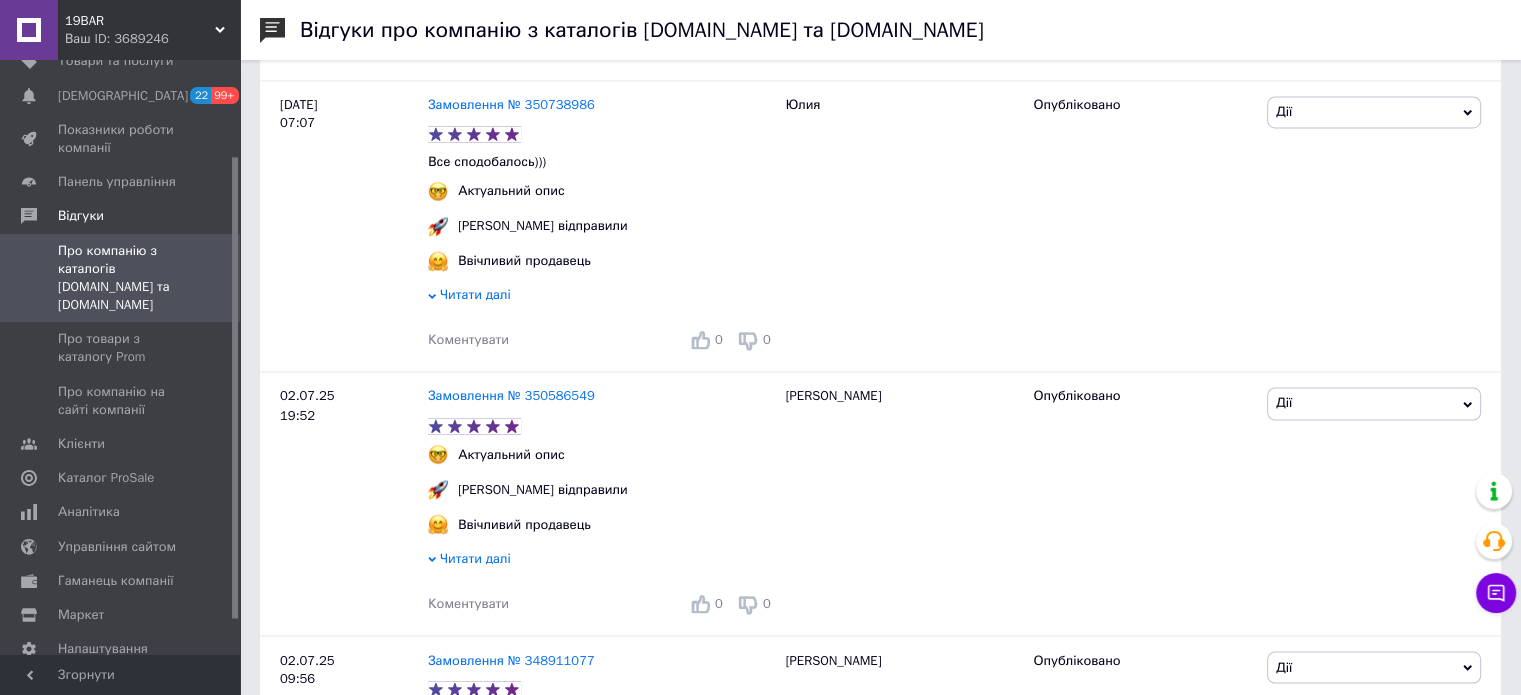 scroll, scrollTop: 0, scrollLeft: 0, axis: both 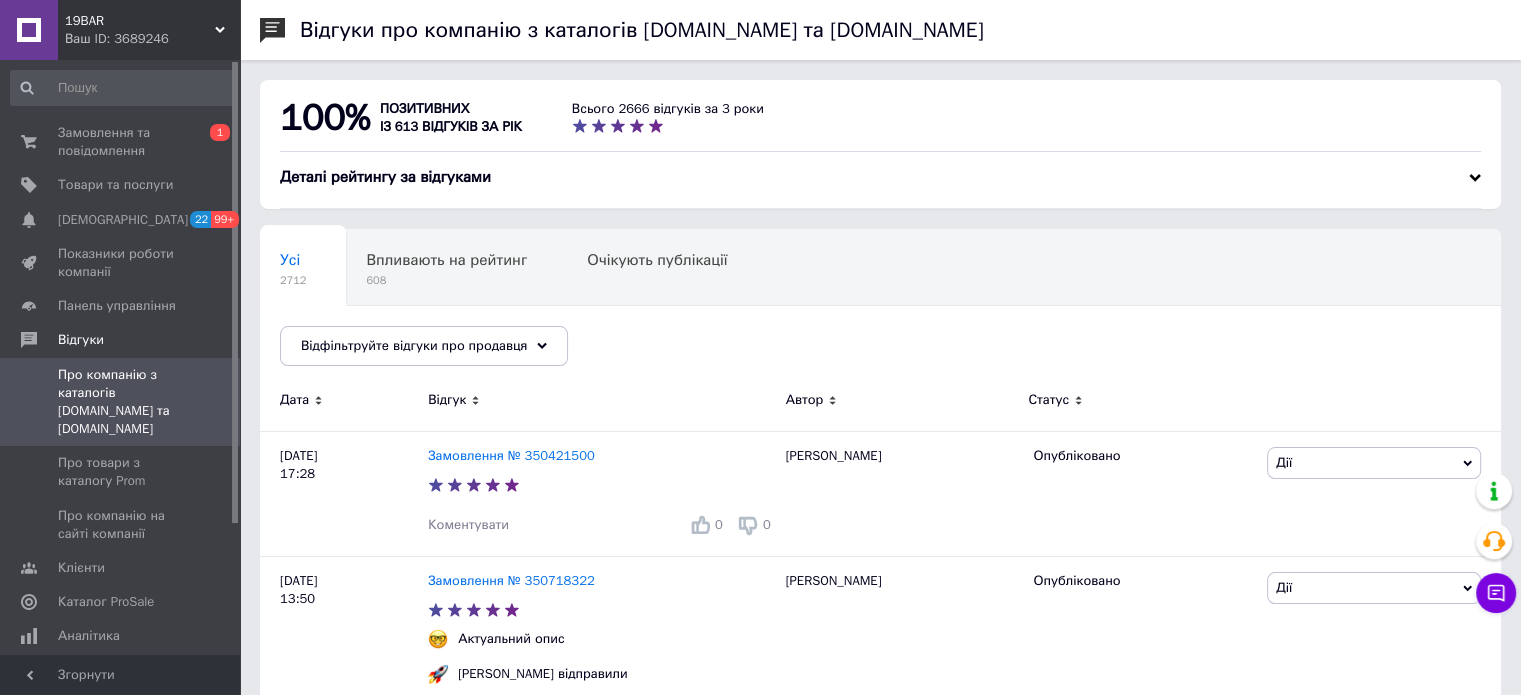 drag, startPoint x: 236, startPoint y: 175, endPoint x: 236, endPoint y: 44, distance: 131 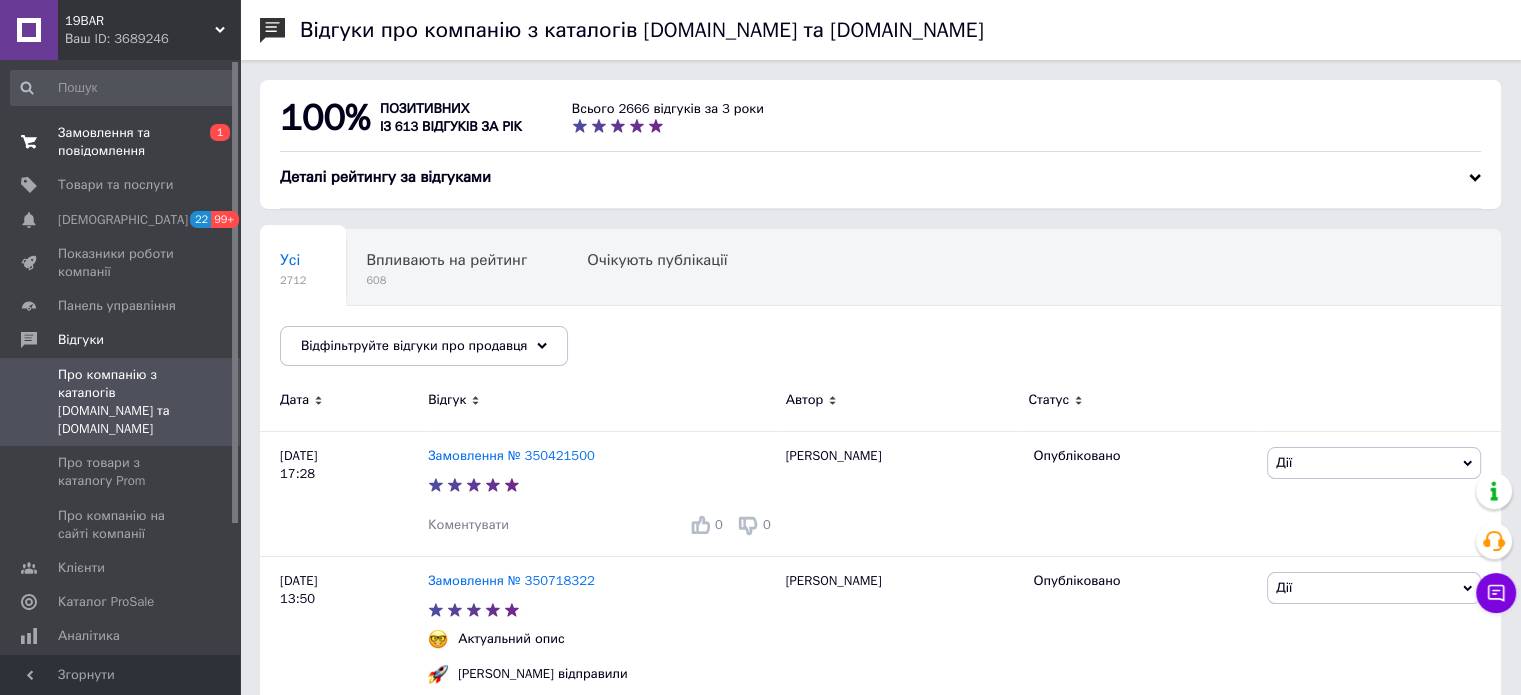 click on "Замовлення та повідомлення" at bounding box center (121, 142) 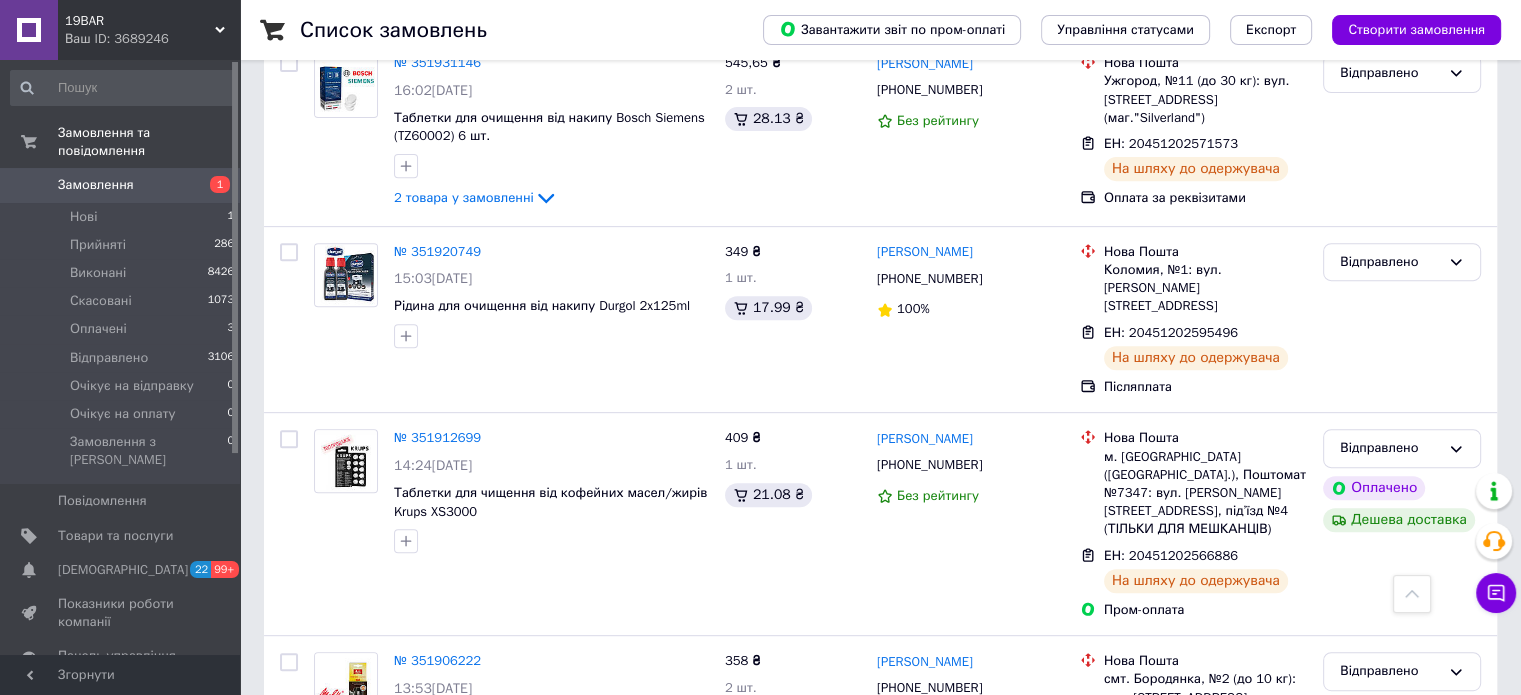 scroll, scrollTop: 0, scrollLeft: 0, axis: both 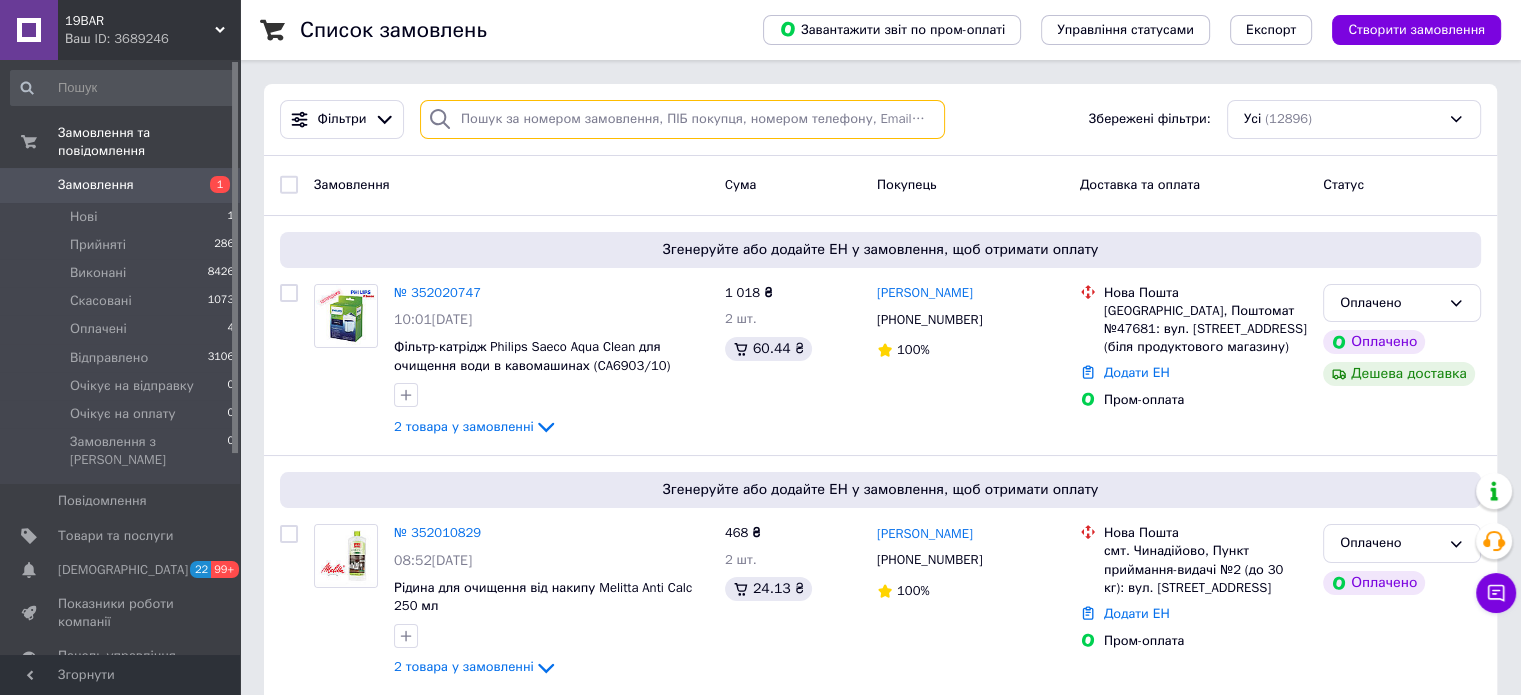 click at bounding box center [682, 119] 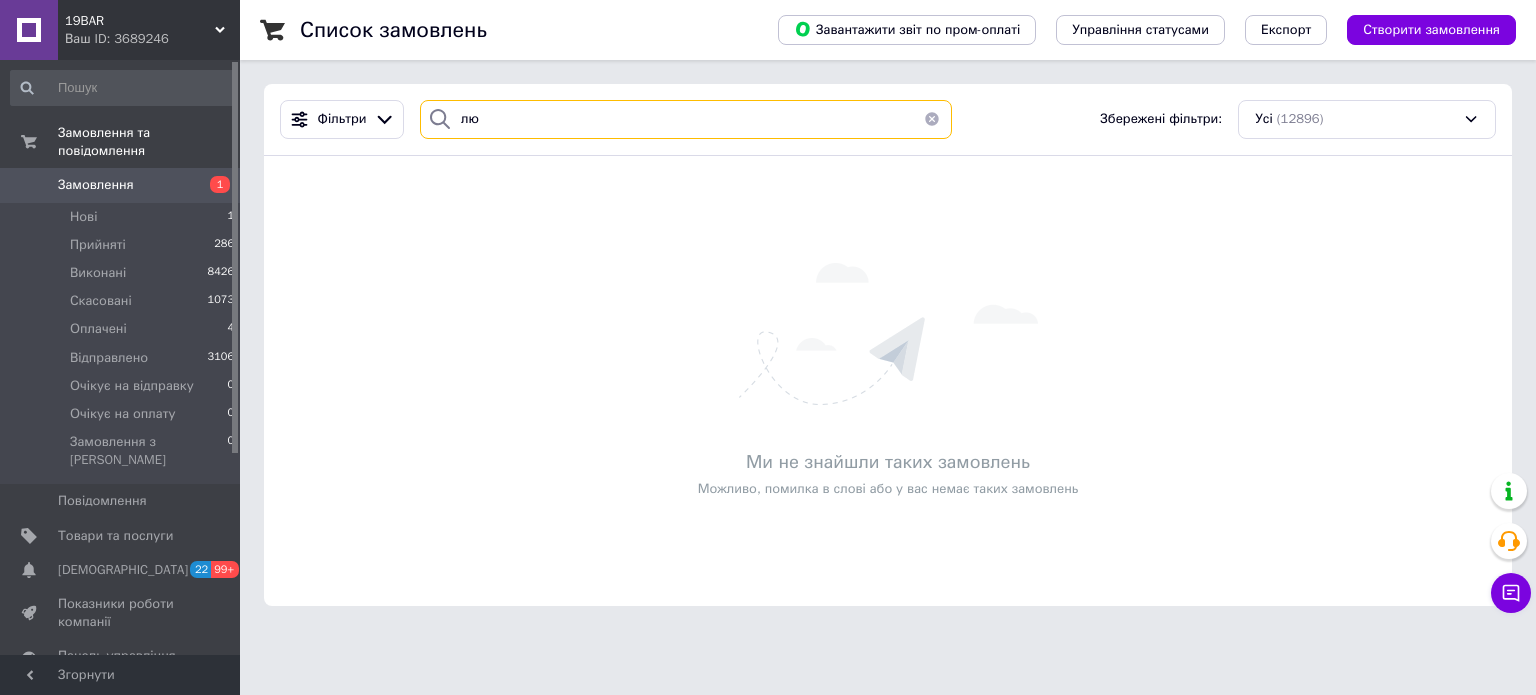 type on "л" 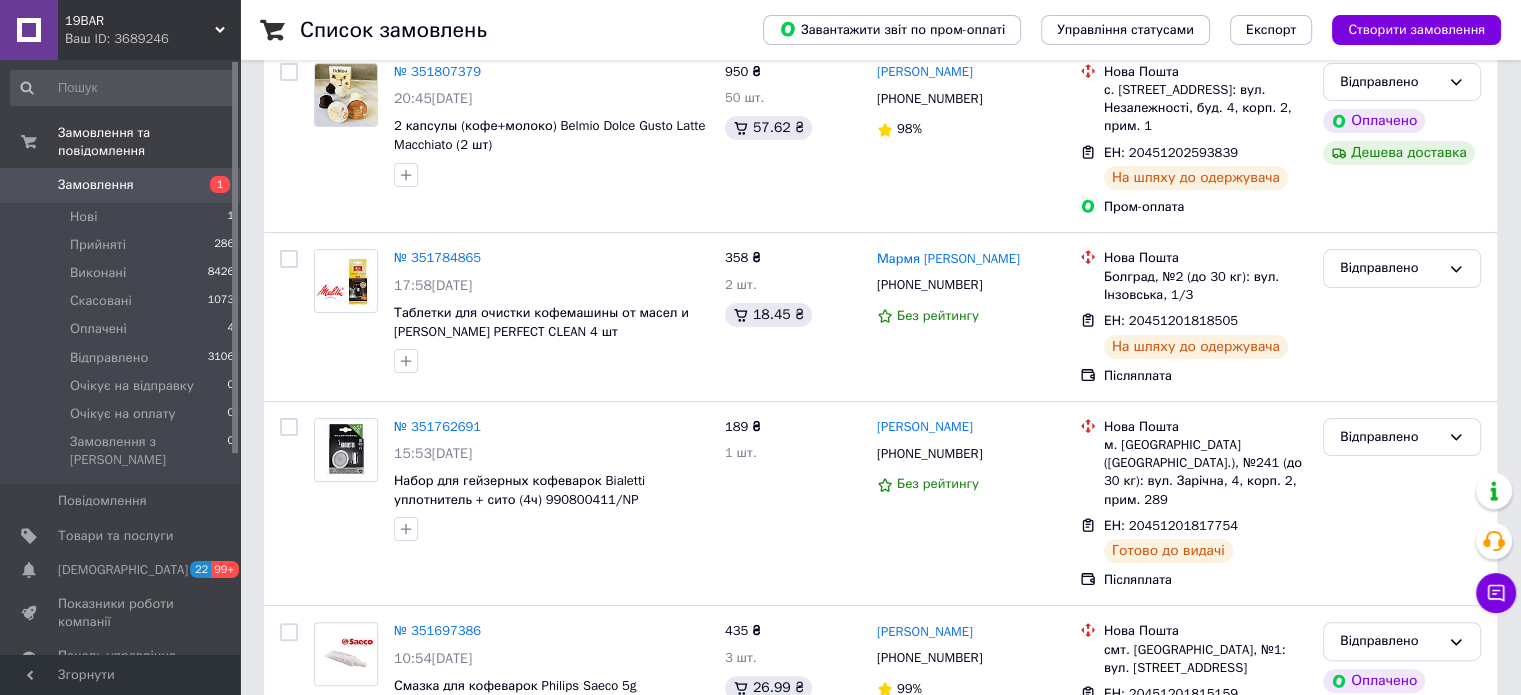 scroll, scrollTop: 0, scrollLeft: 0, axis: both 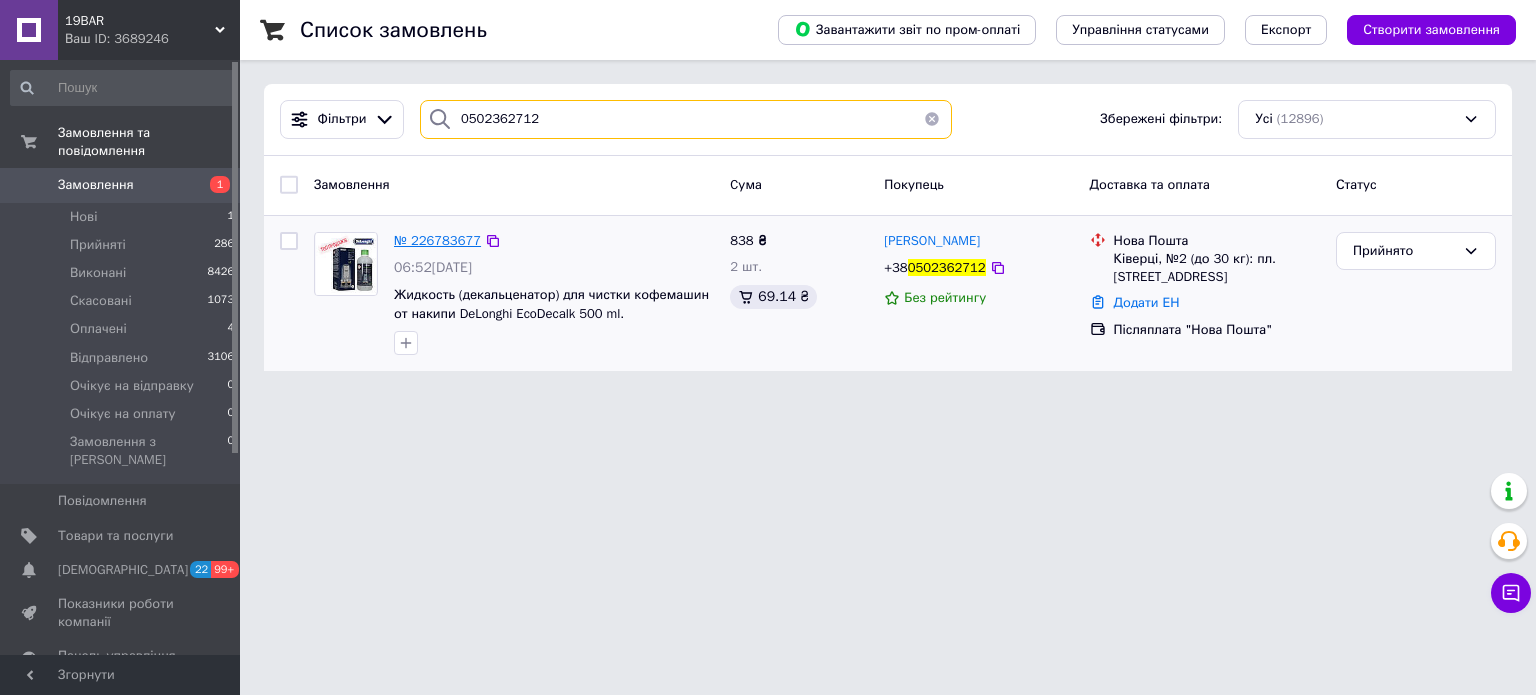 type on "0502362712" 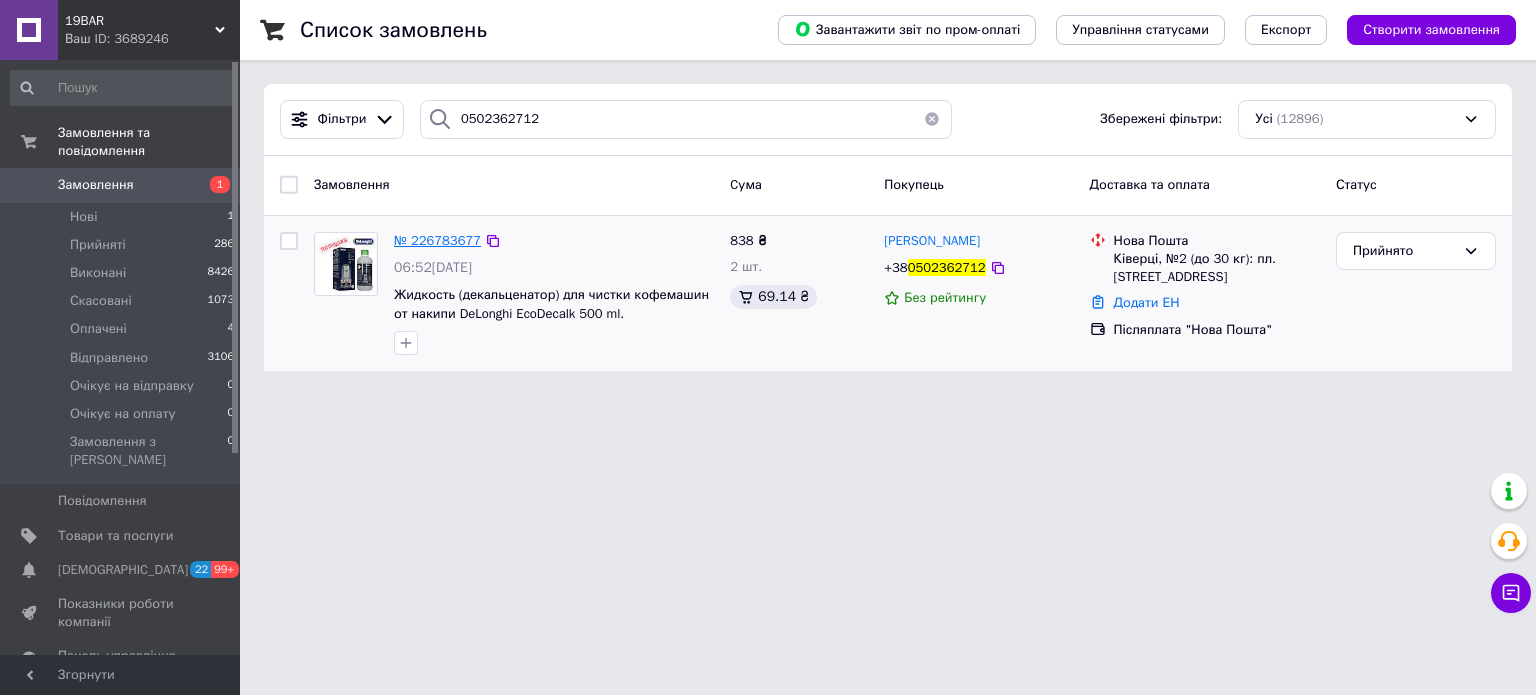 click on "№ 226783677" at bounding box center (437, 240) 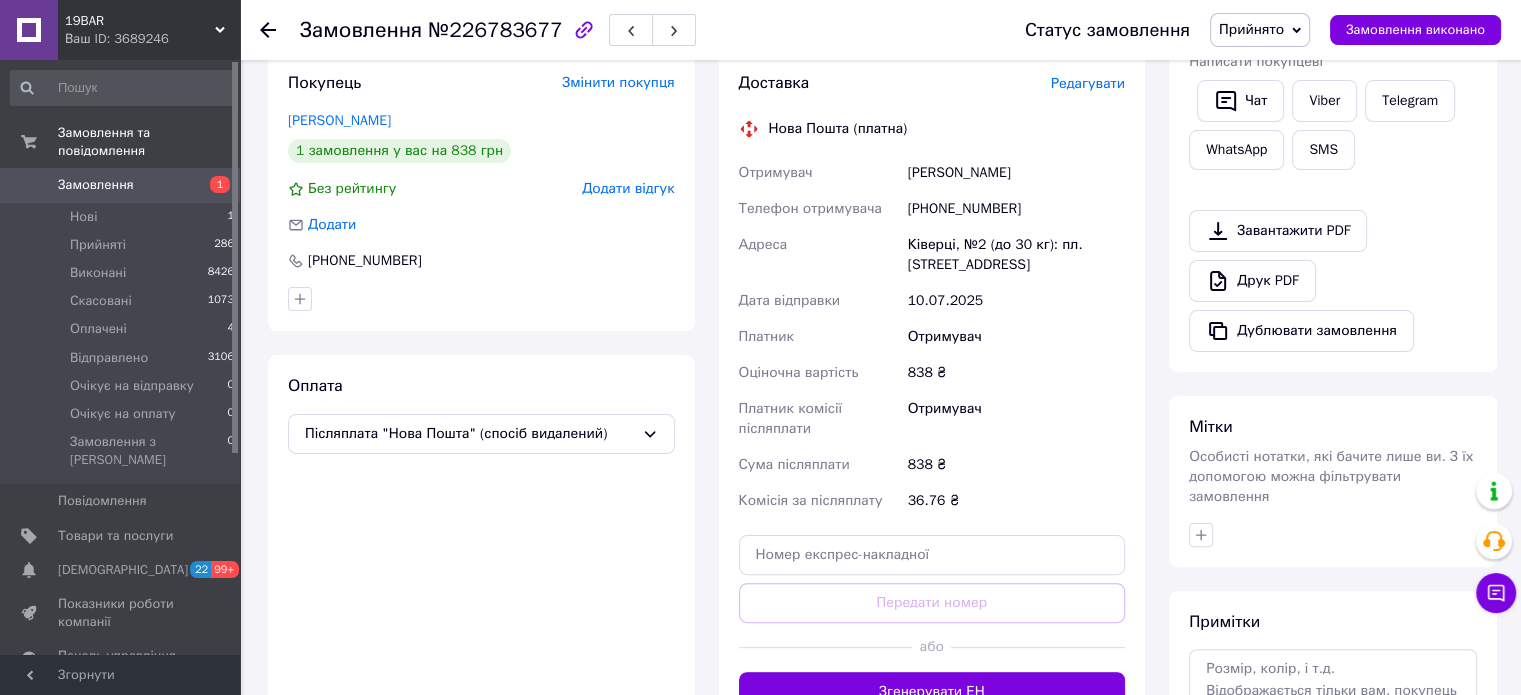 scroll, scrollTop: 396, scrollLeft: 0, axis: vertical 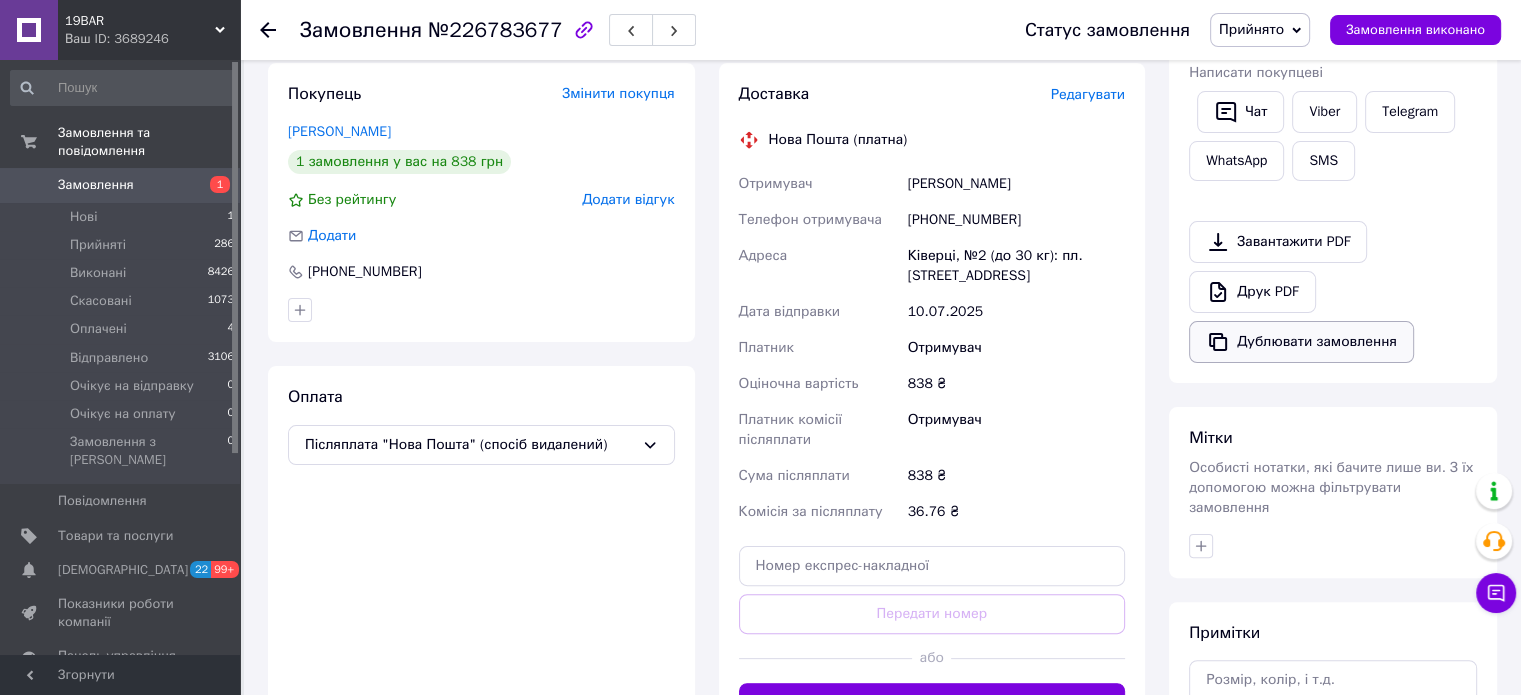 click on "Дублювати замовлення" at bounding box center (1301, 342) 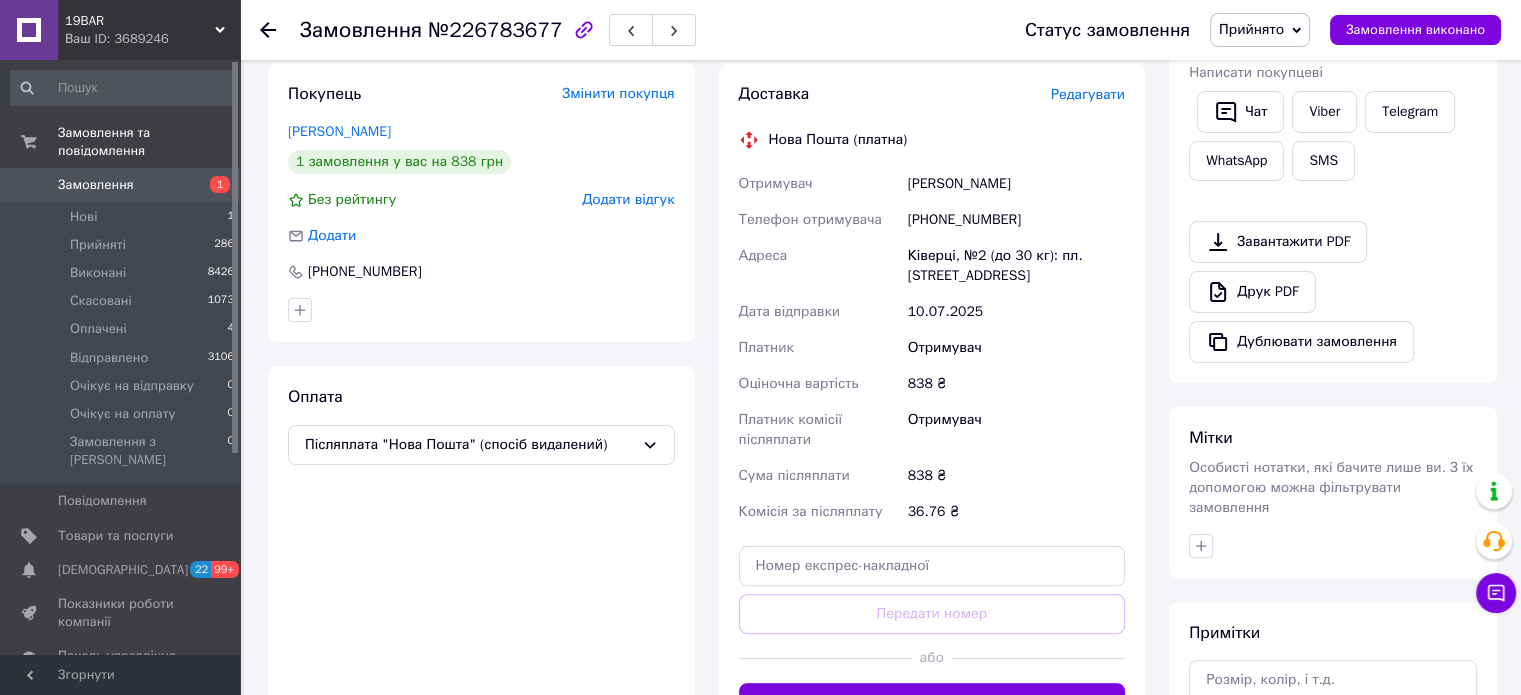 click on "Замовлення" at bounding box center [96, 185] 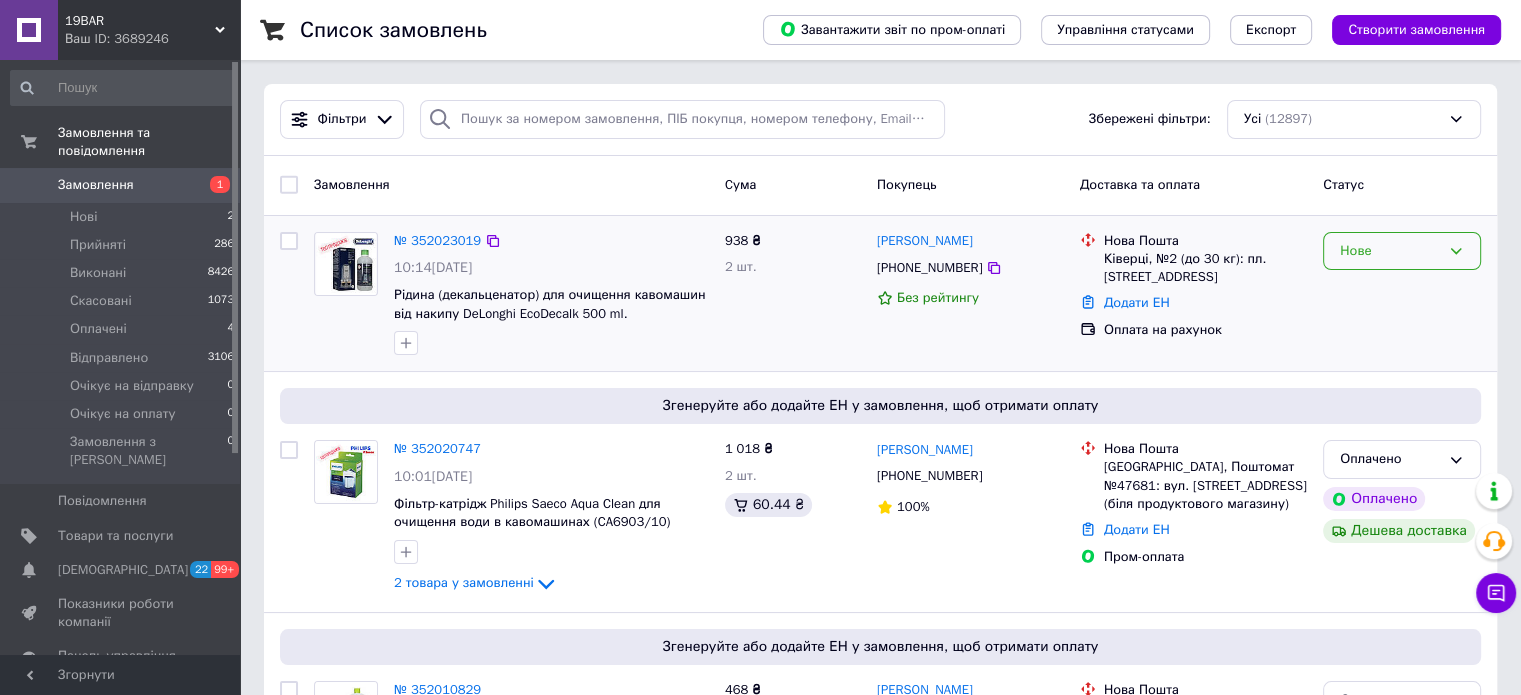 click on "Нове" at bounding box center (1390, 251) 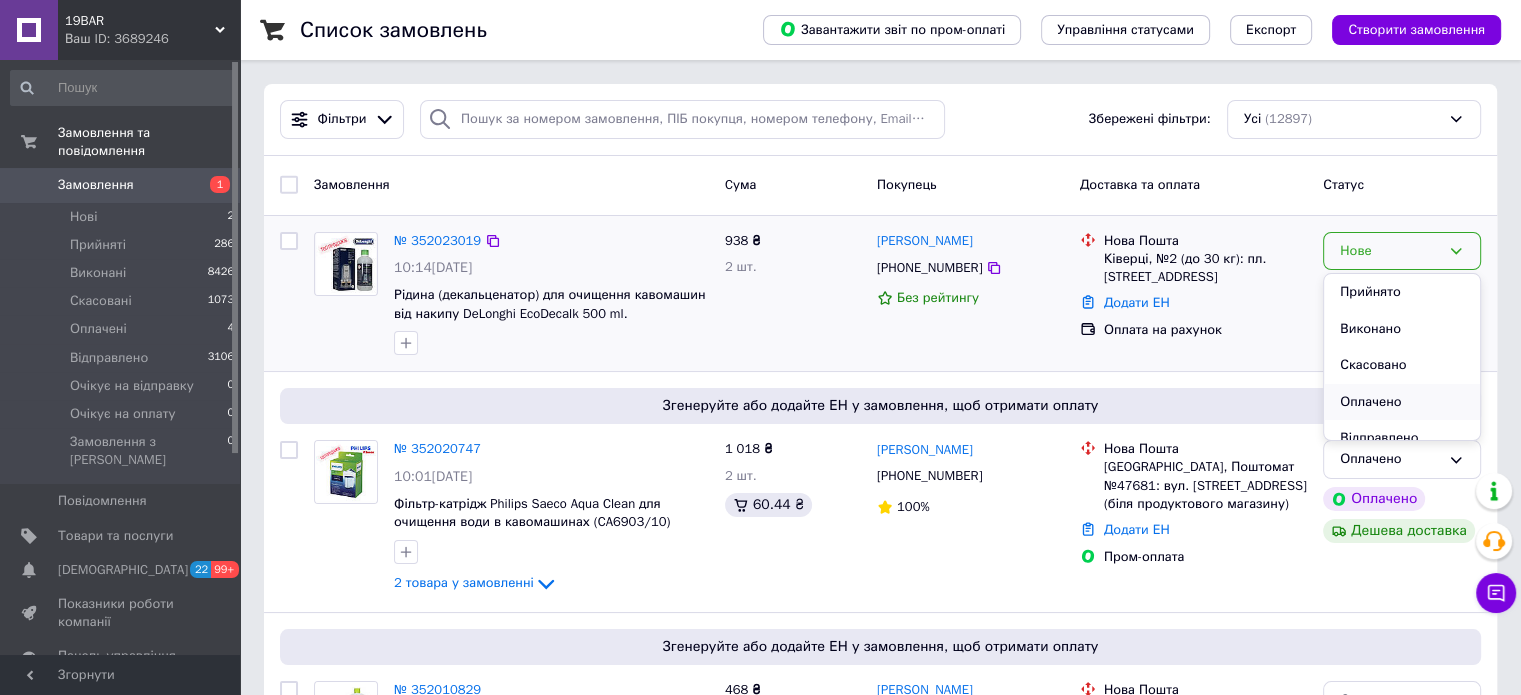 click on "Оплачено" at bounding box center [1402, 402] 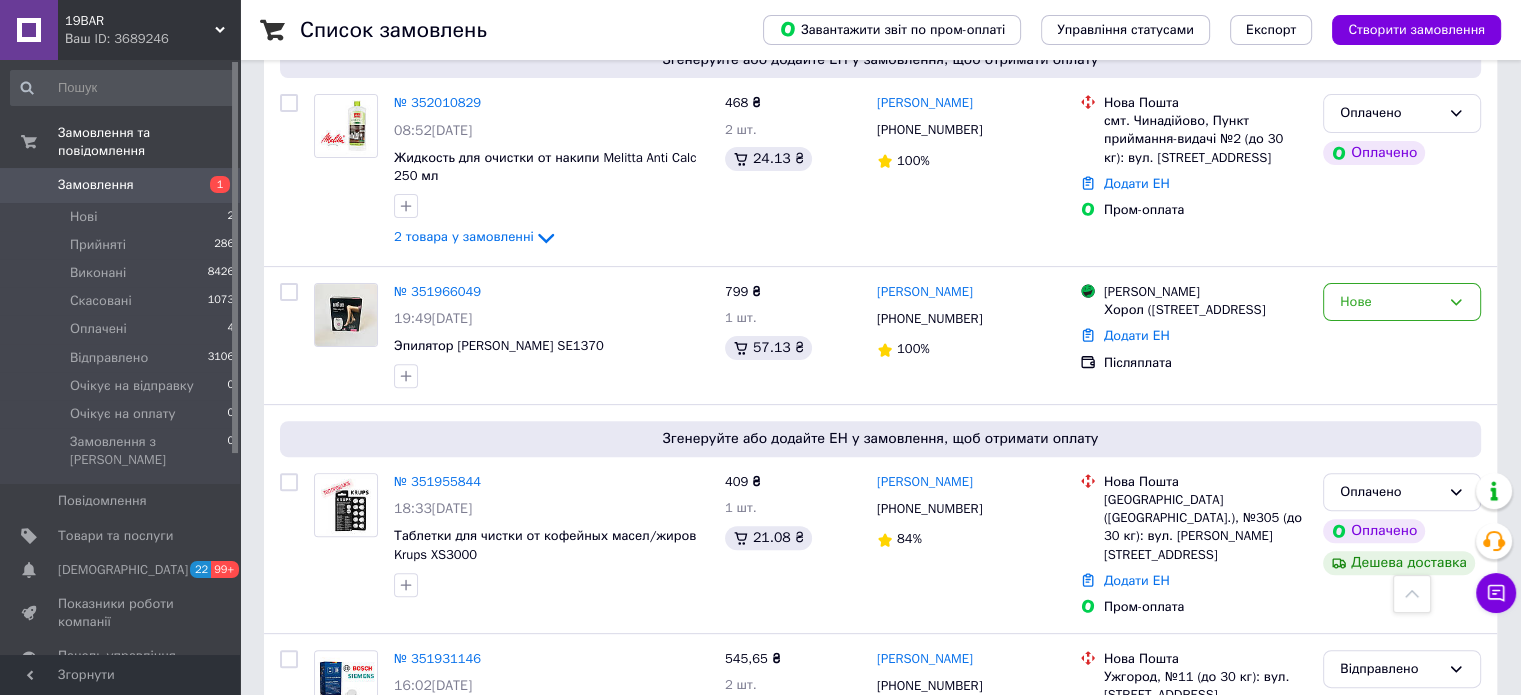 scroll, scrollTop: 0, scrollLeft: 0, axis: both 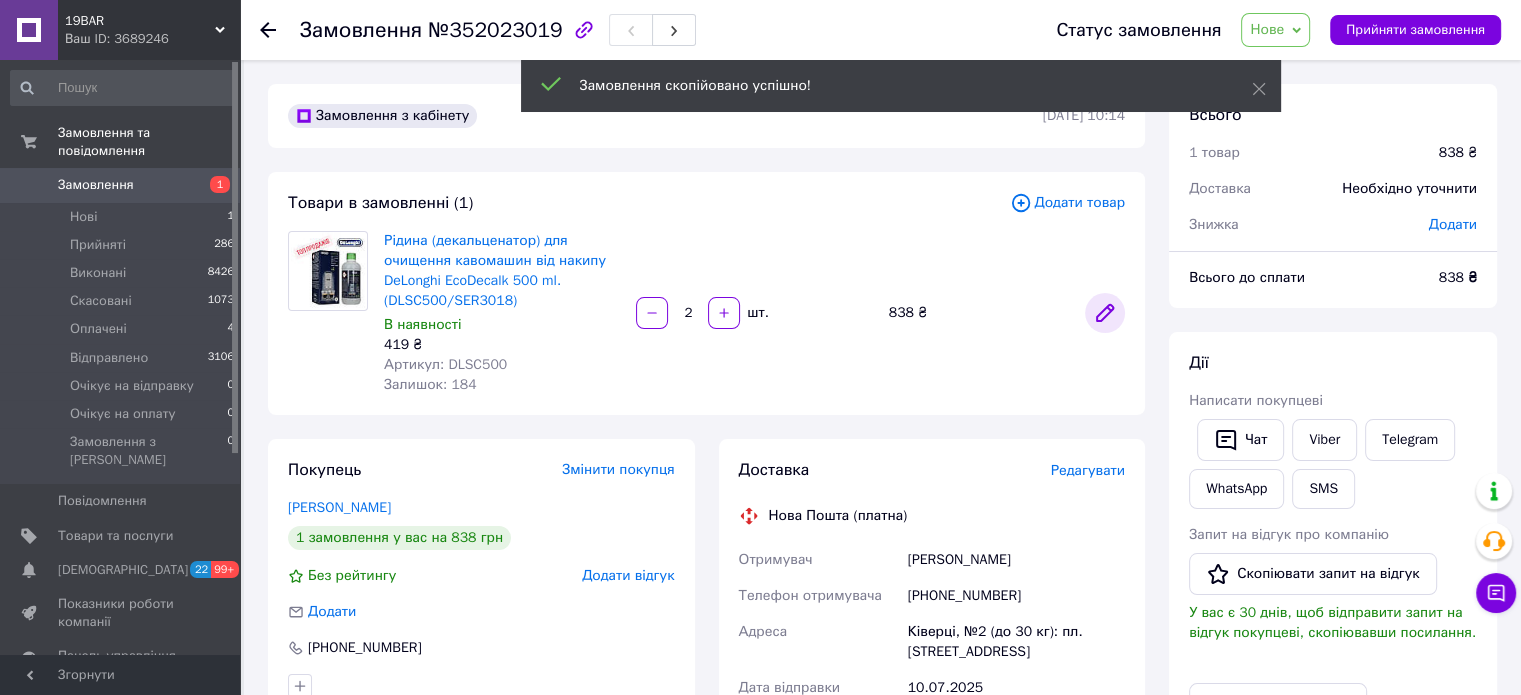 click 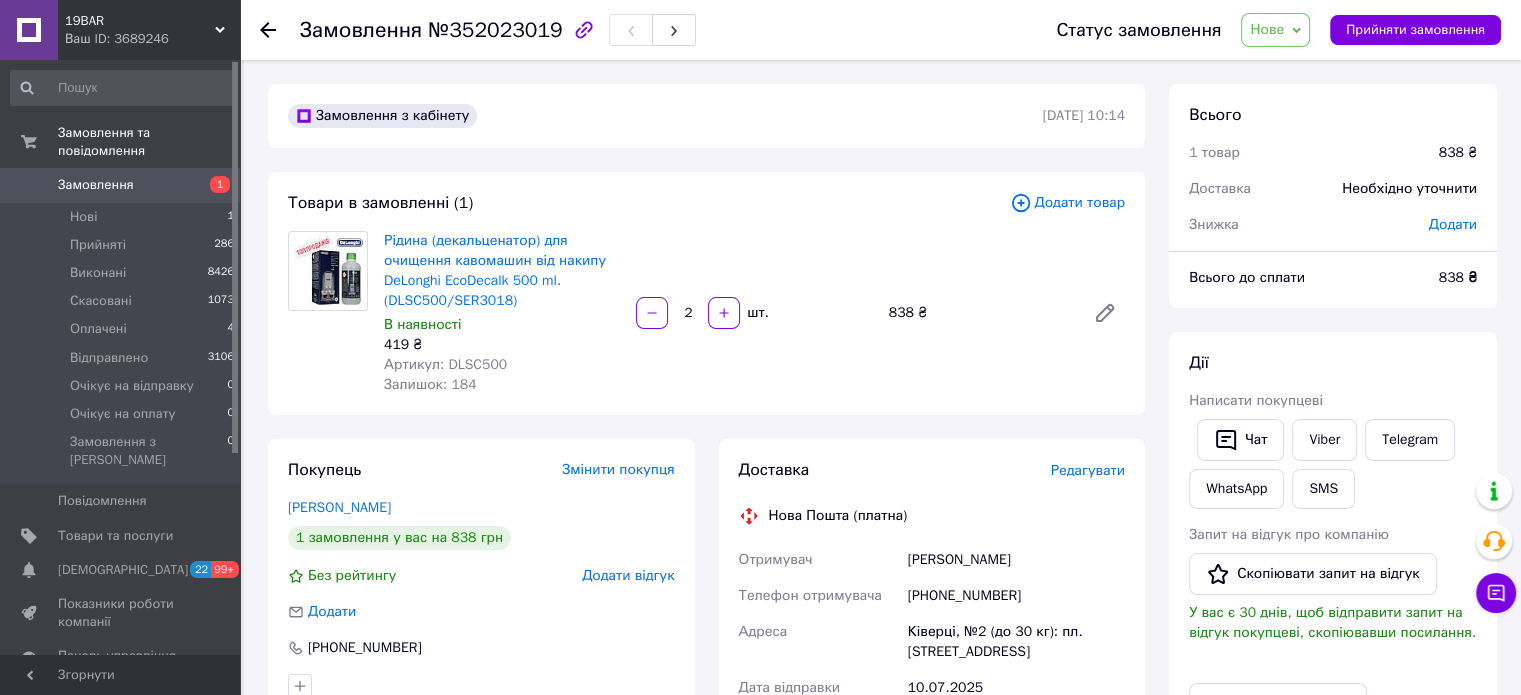 click on "Додати товар" at bounding box center (1067, 203) 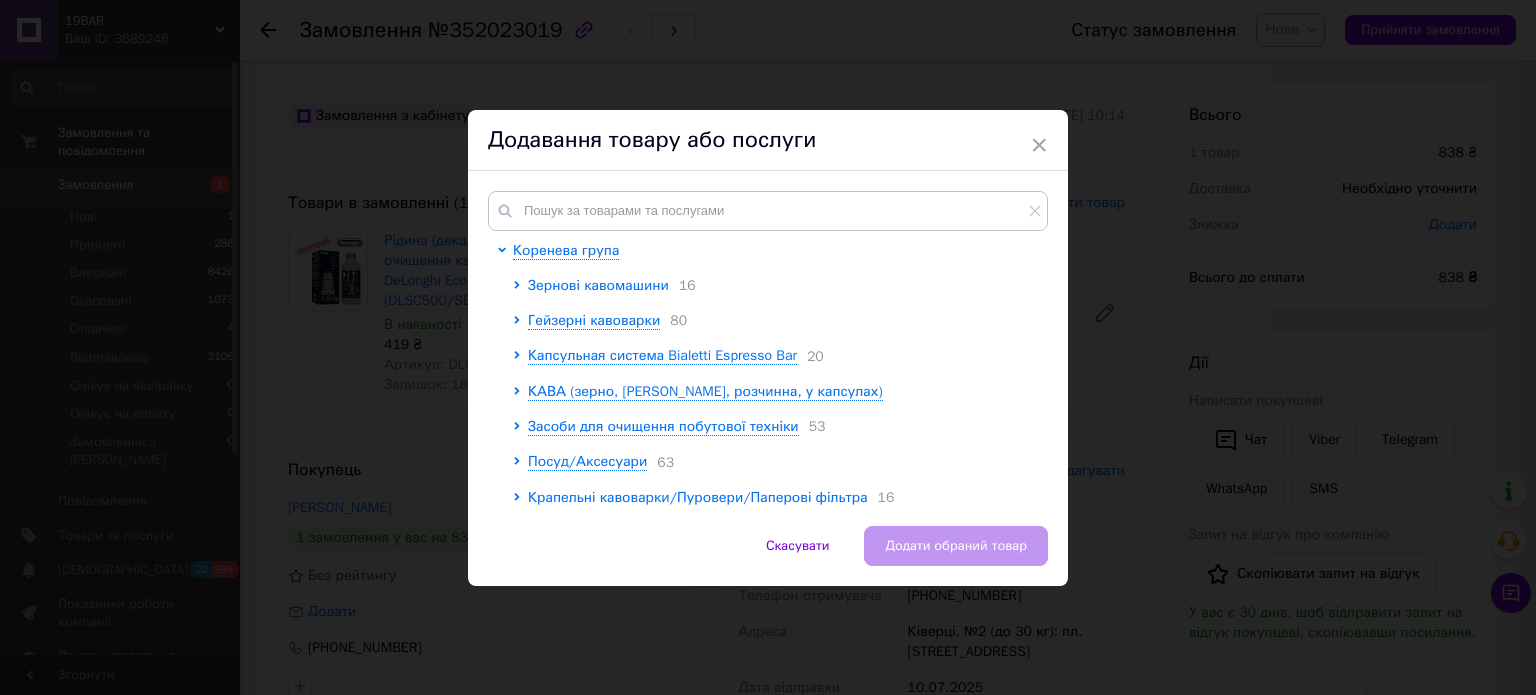 click on "Зернові кавомашини" at bounding box center [598, 285] 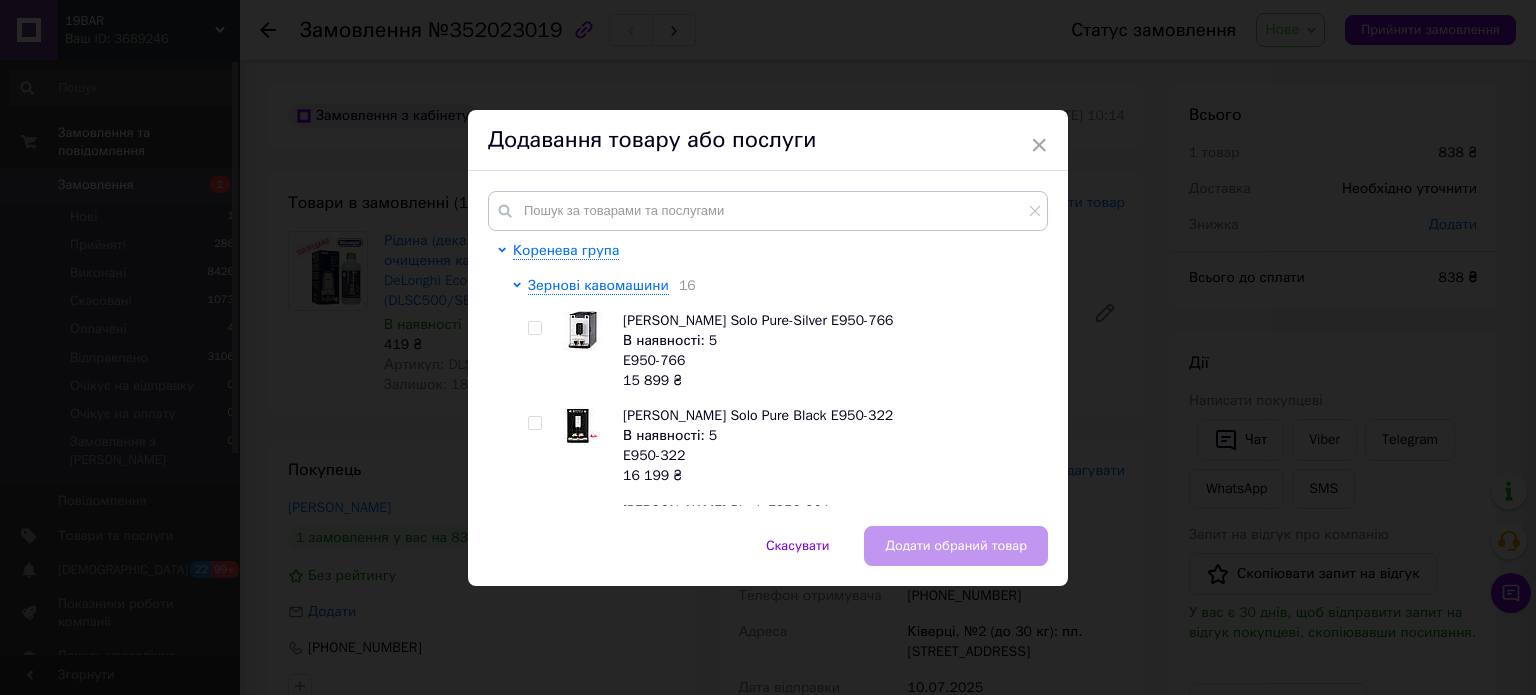 click at bounding box center [534, 328] 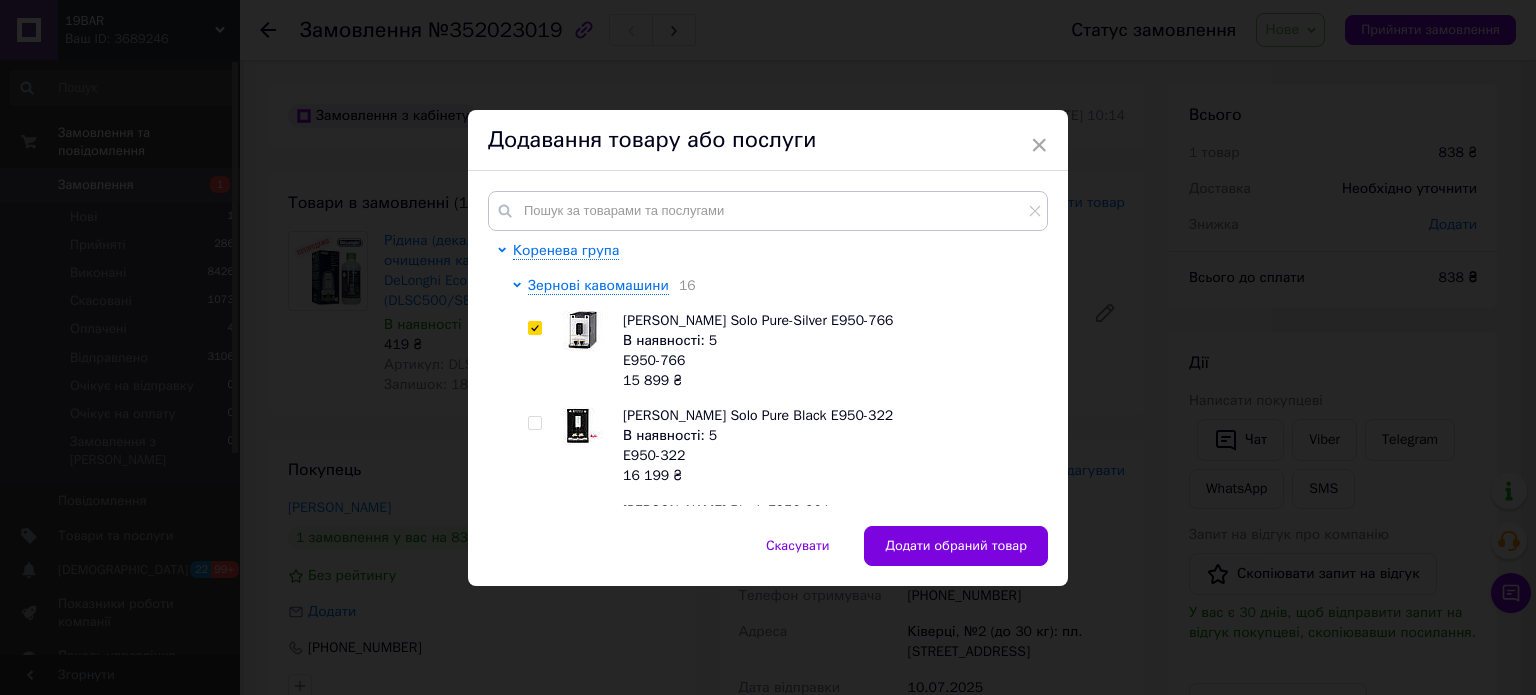 click at bounding box center [534, 328] 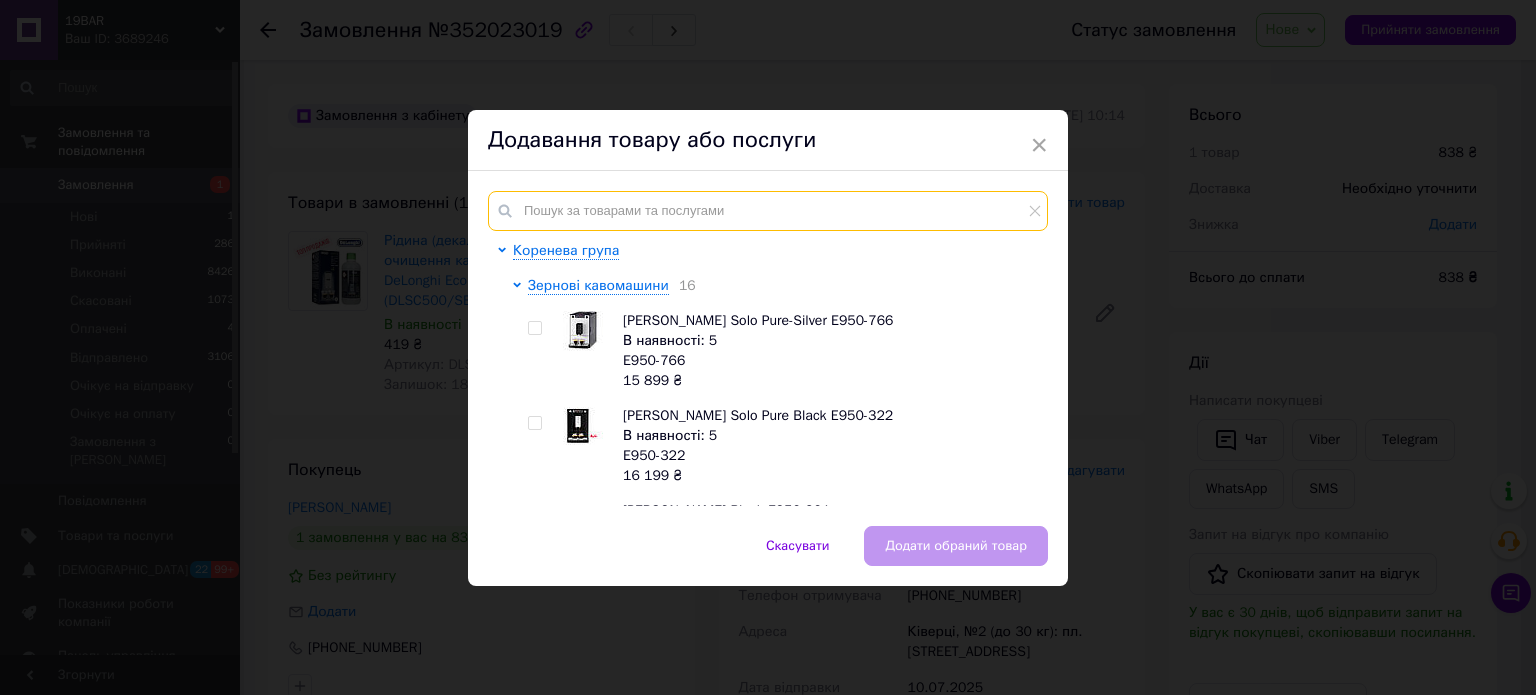 click at bounding box center (768, 211) 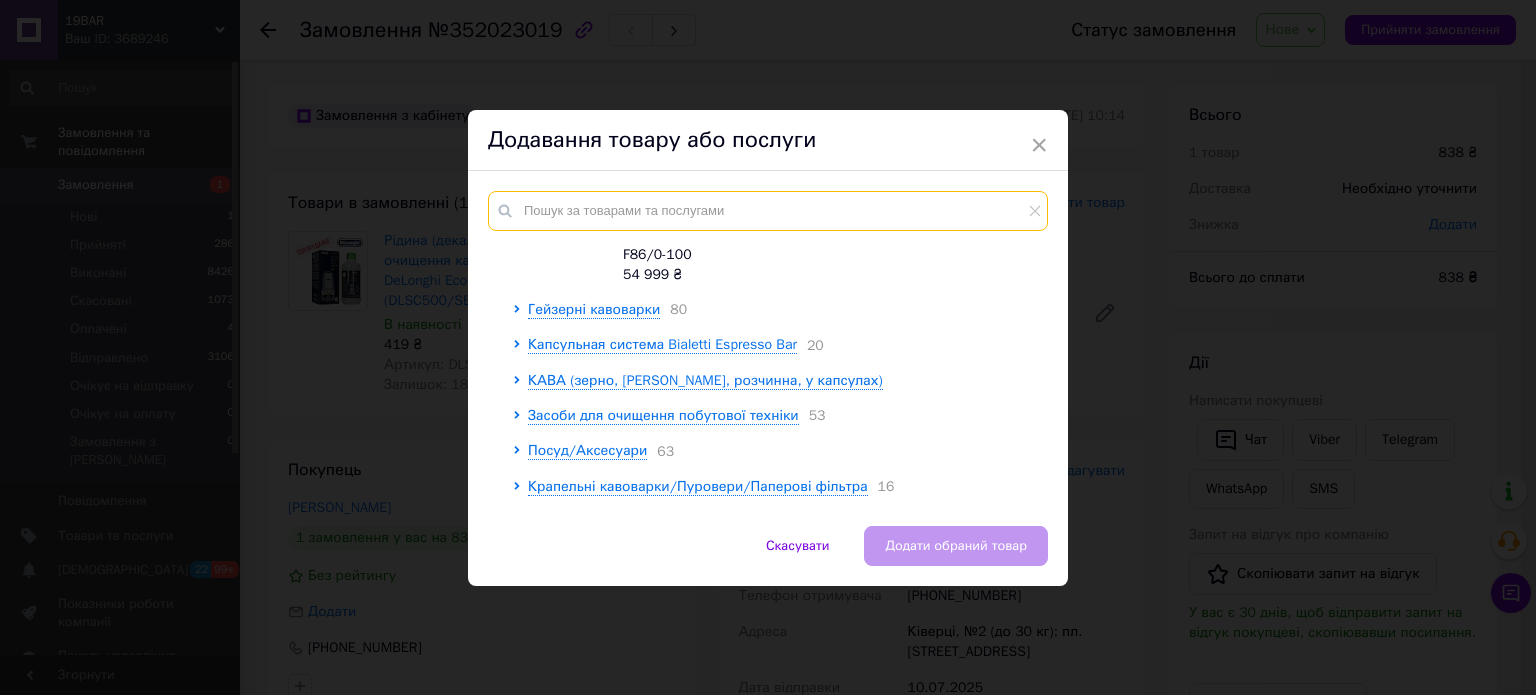 scroll, scrollTop: 1784, scrollLeft: 0, axis: vertical 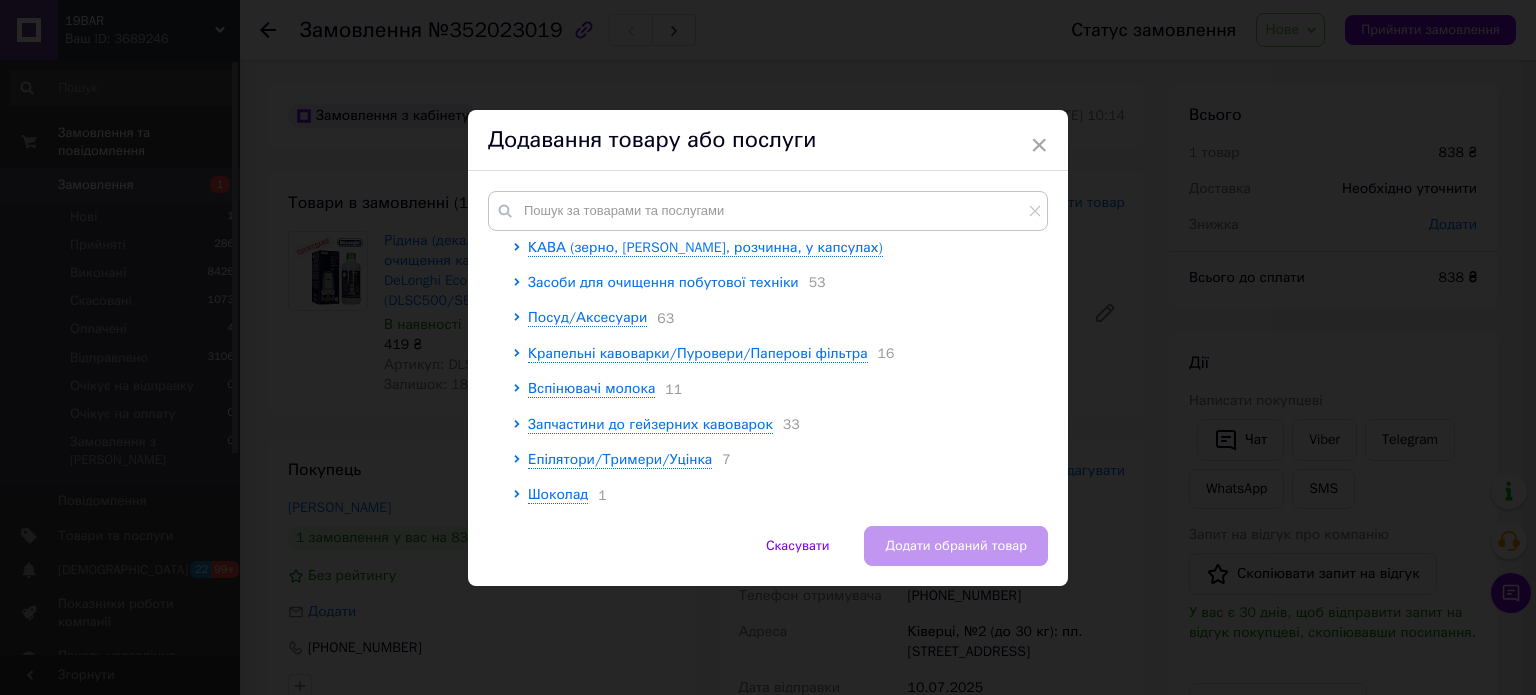 click on "Засоби для очищення побутової техніки" at bounding box center (663, 282) 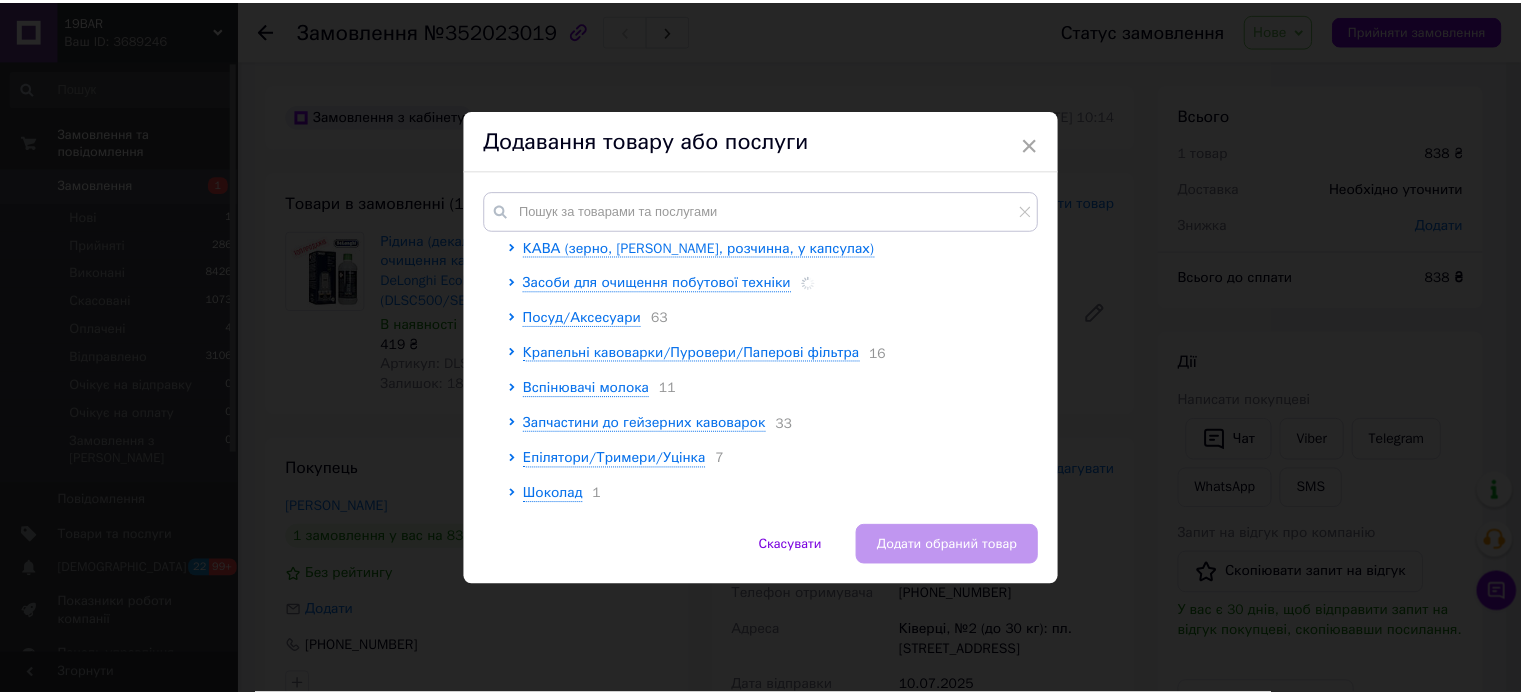 scroll, scrollTop: 1784, scrollLeft: 0, axis: vertical 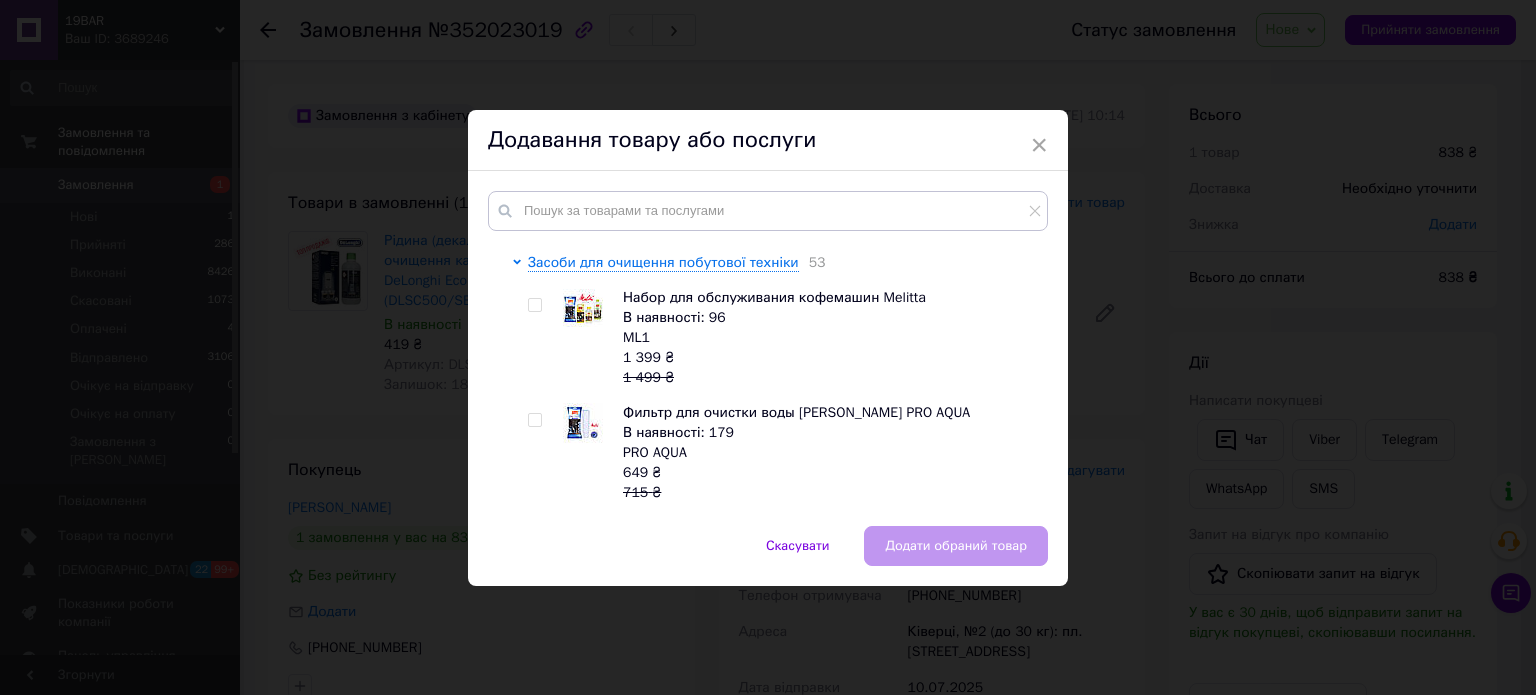 click at bounding box center (534, 420) 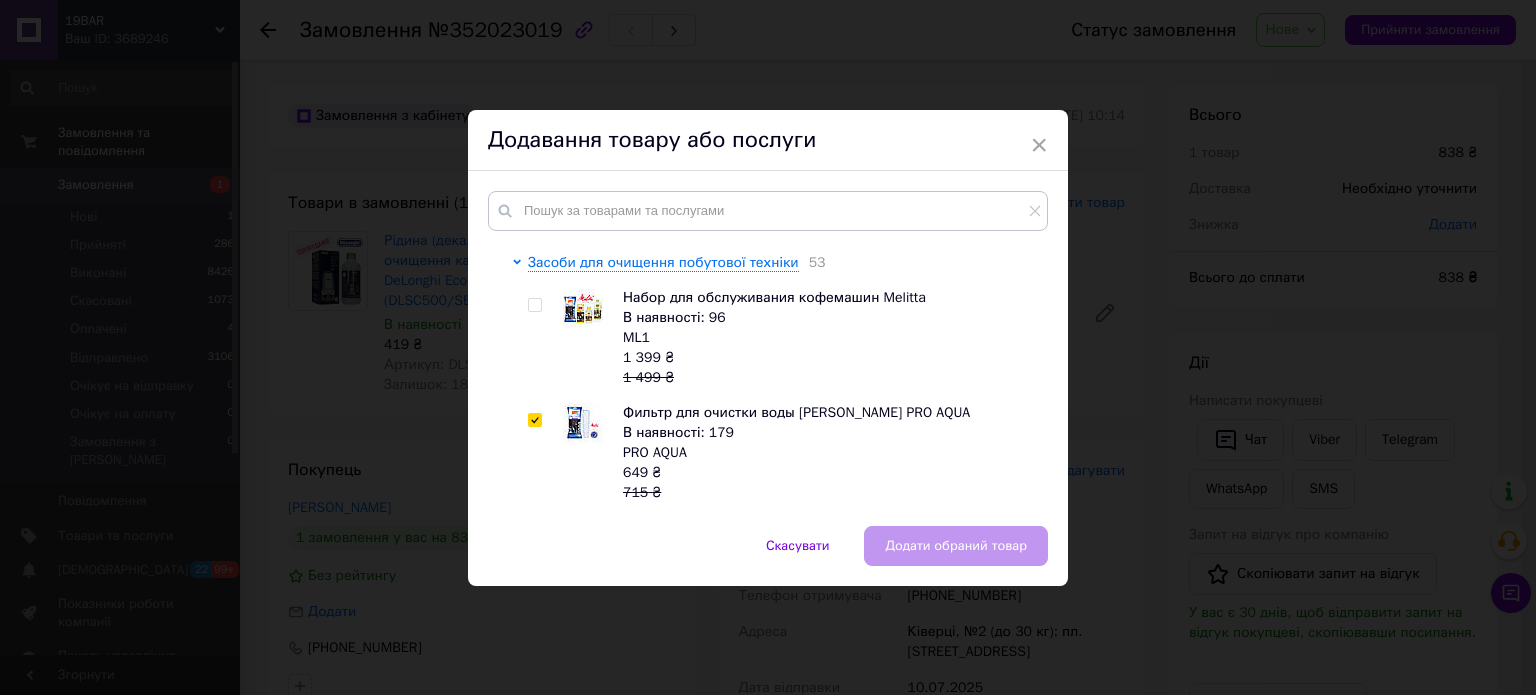 checkbox on "true" 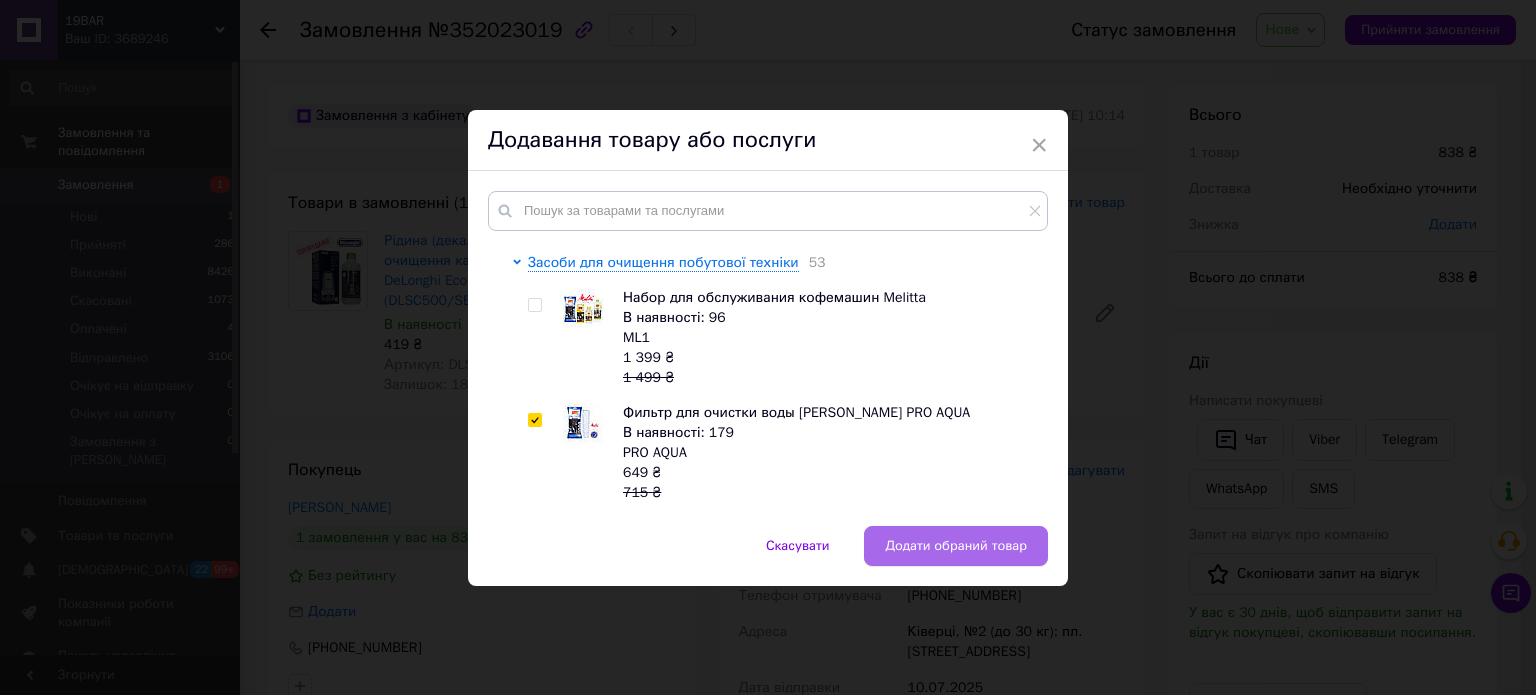 click on "Додати обраний товар" at bounding box center (956, 546) 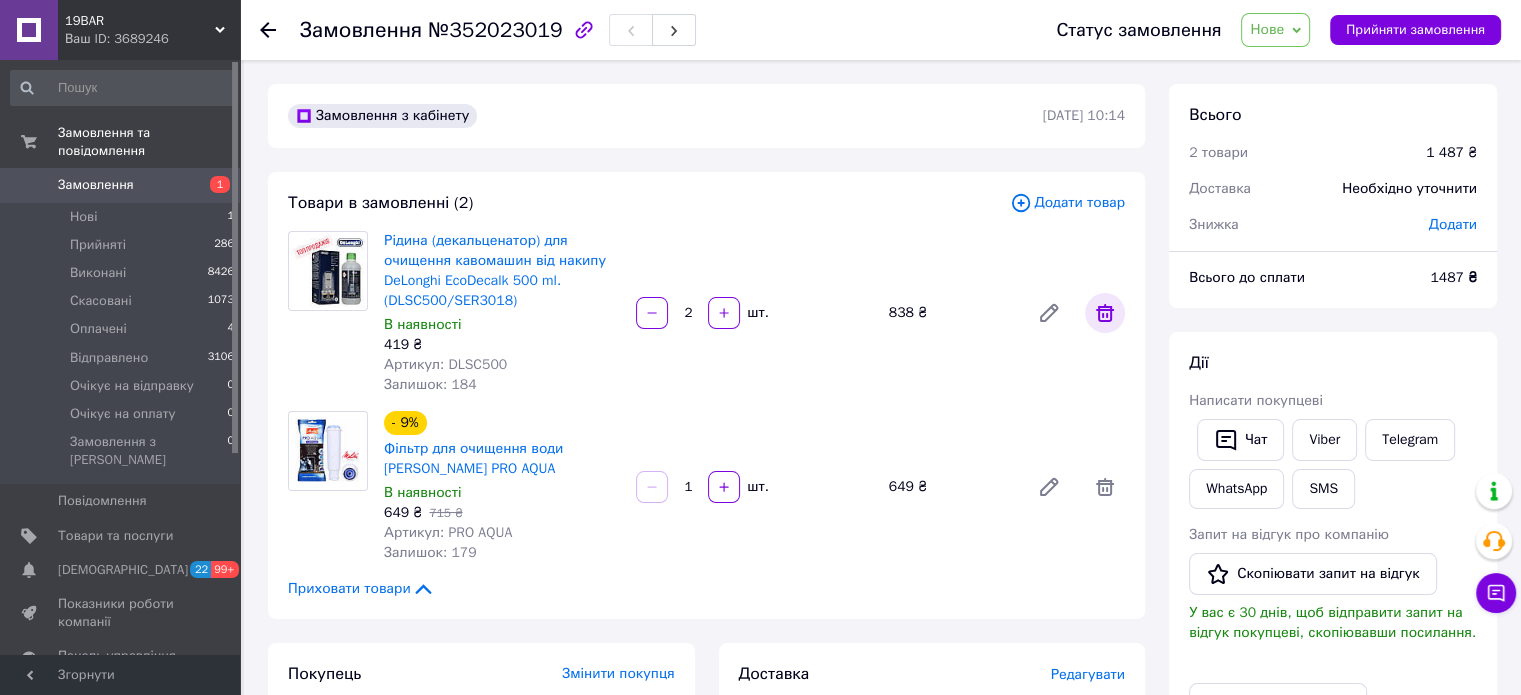 click 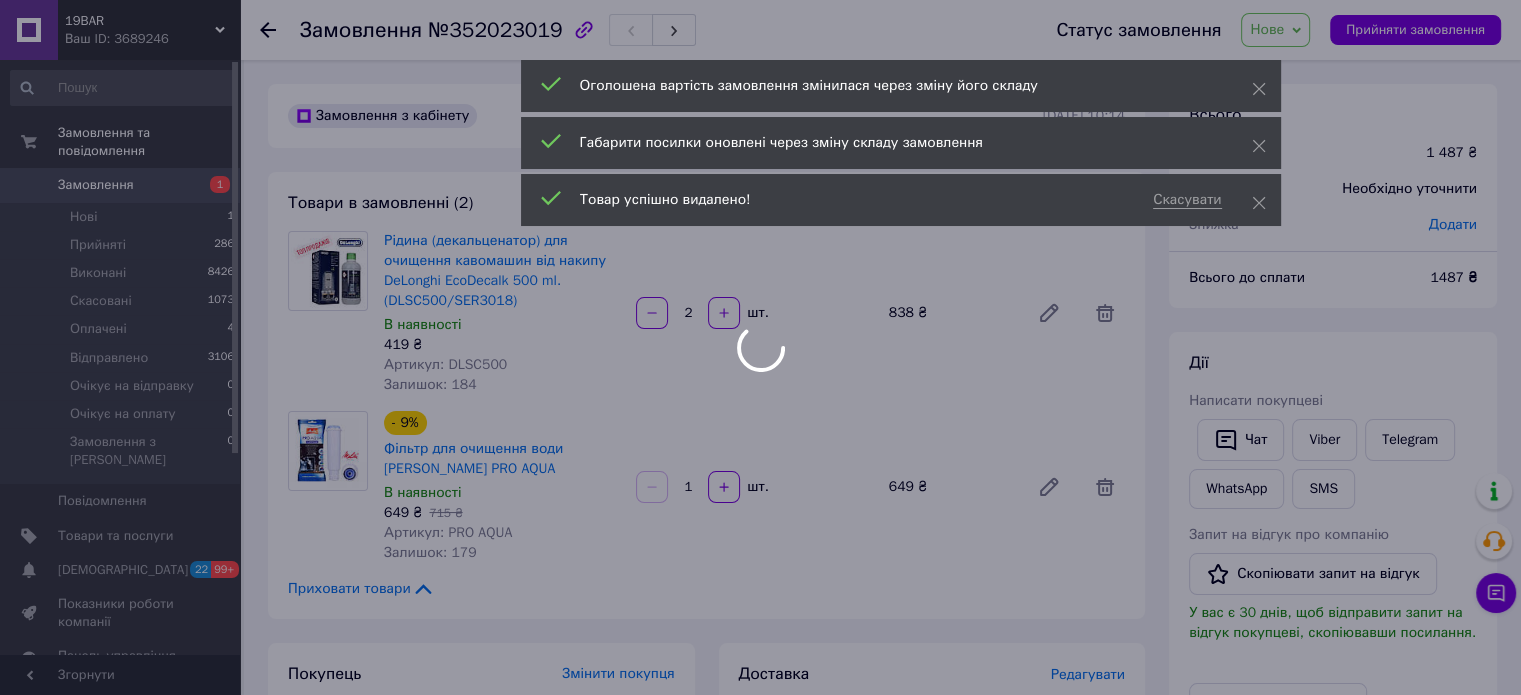 type on "1" 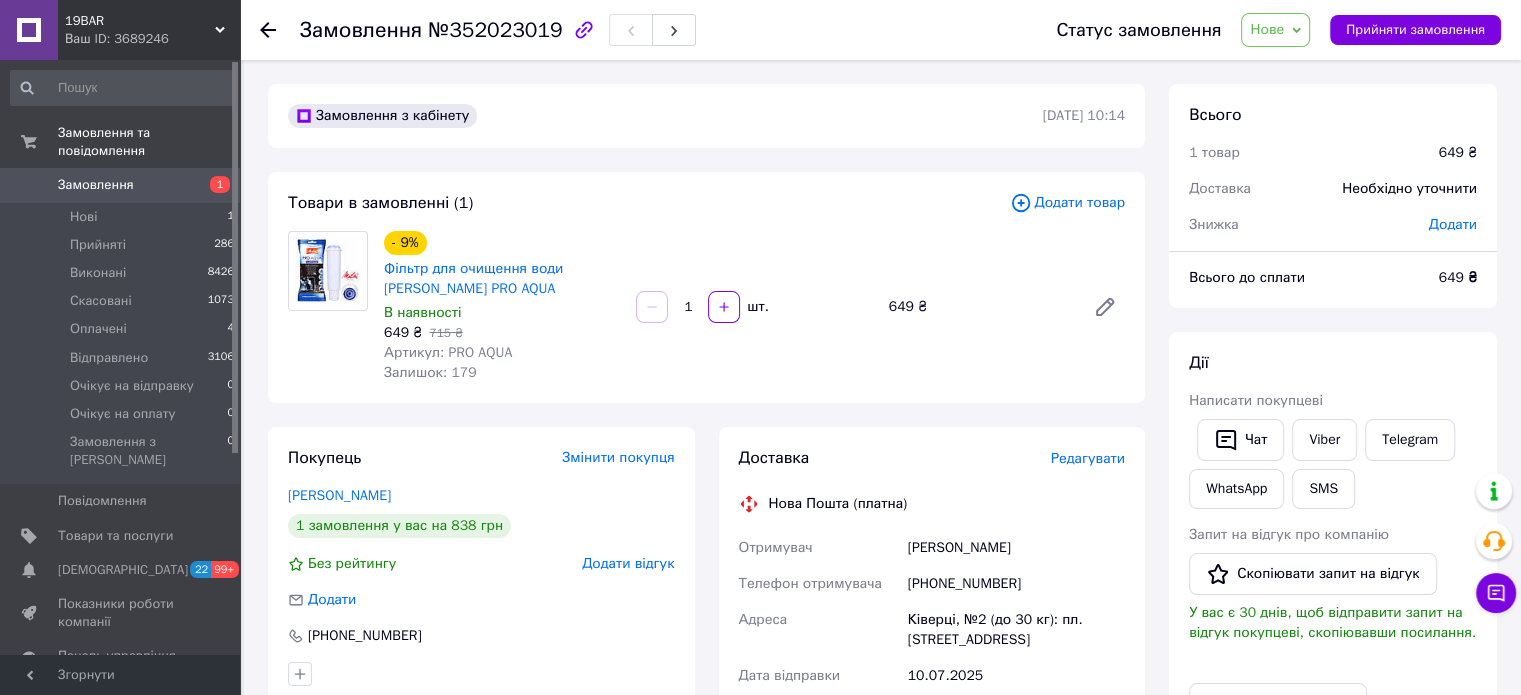 click on "Додати товар" at bounding box center [1067, 203] 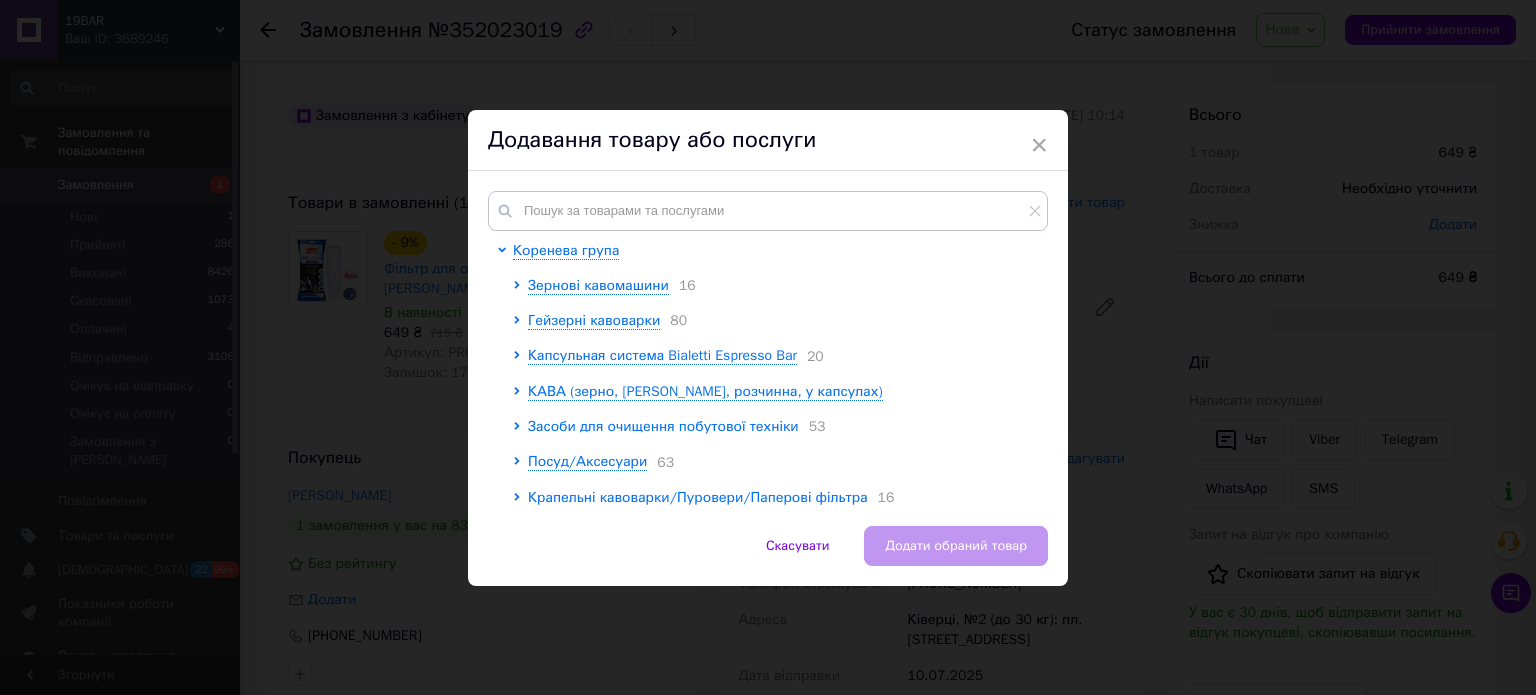 click on "Засоби для очищення побутової техніки" at bounding box center [663, 426] 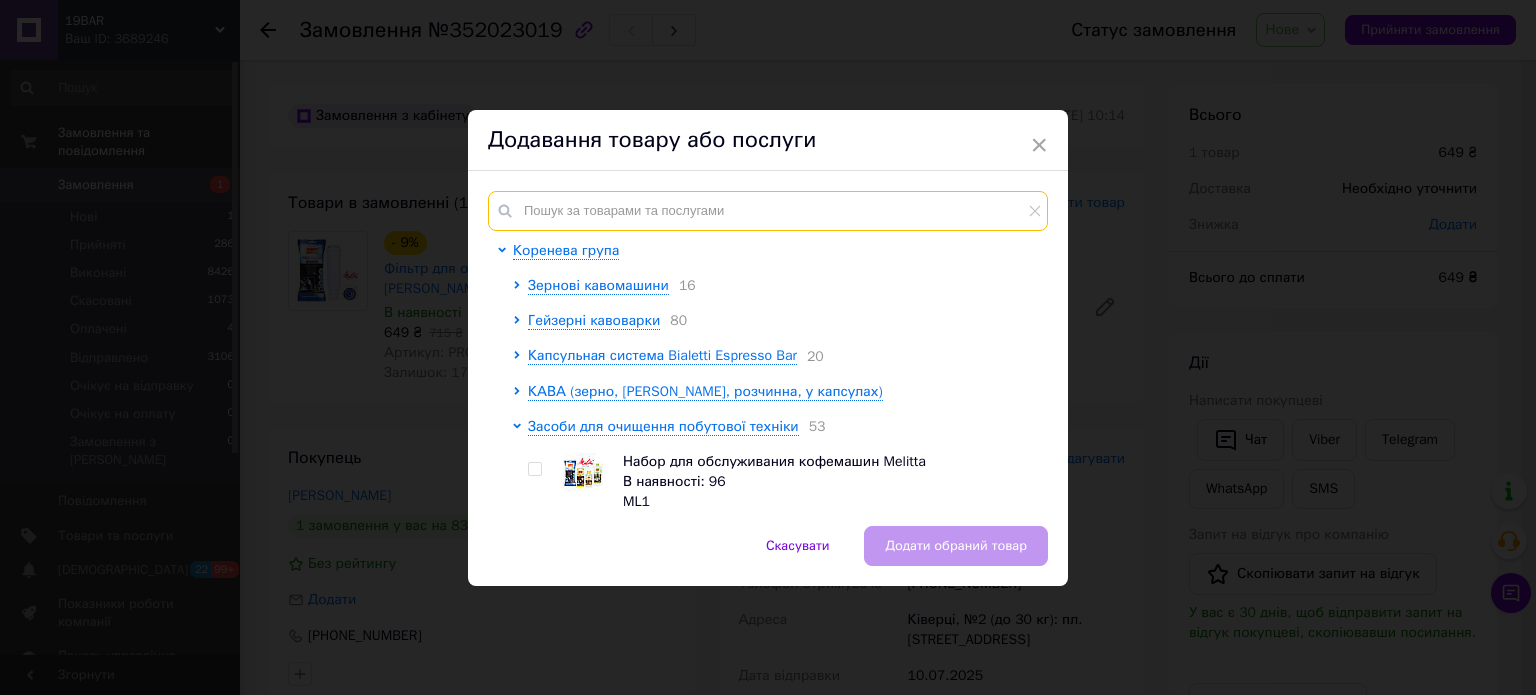 click at bounding box center [768, 211] 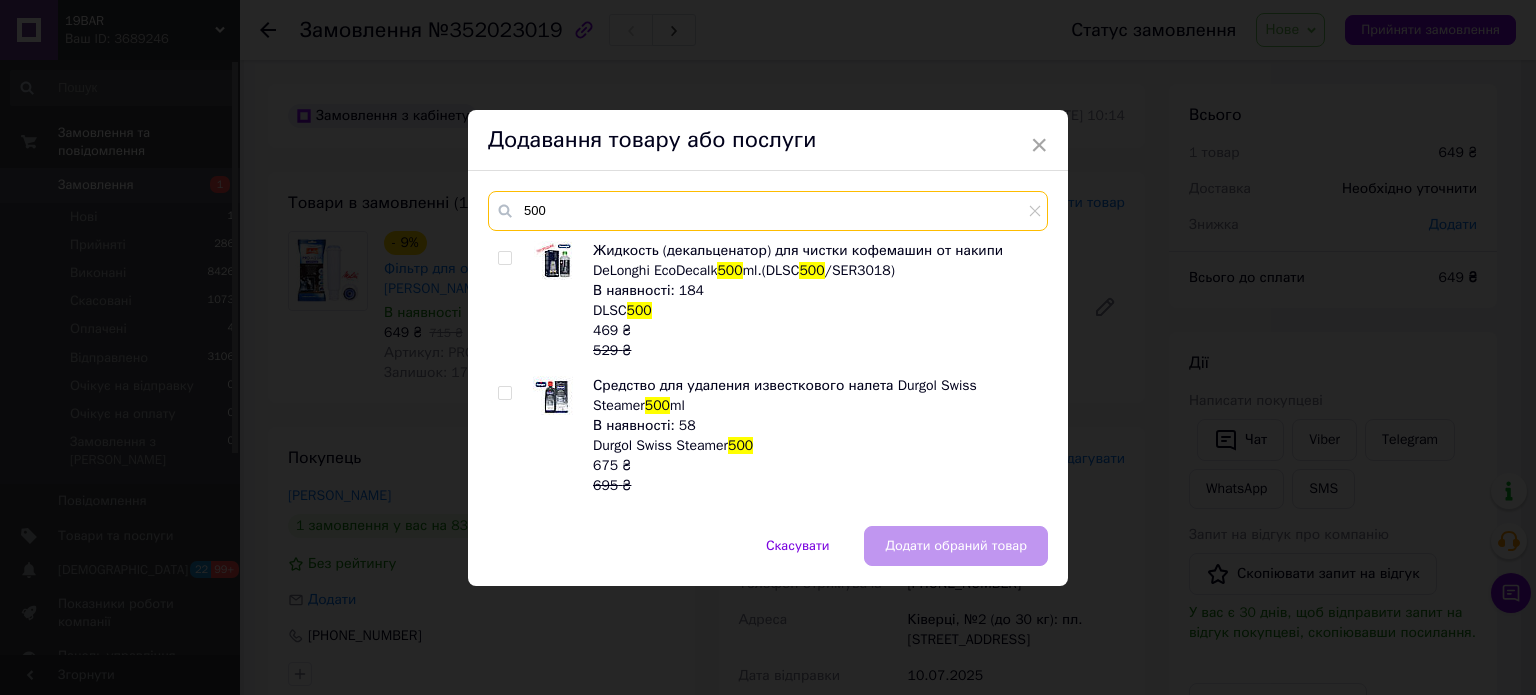 type on "500" 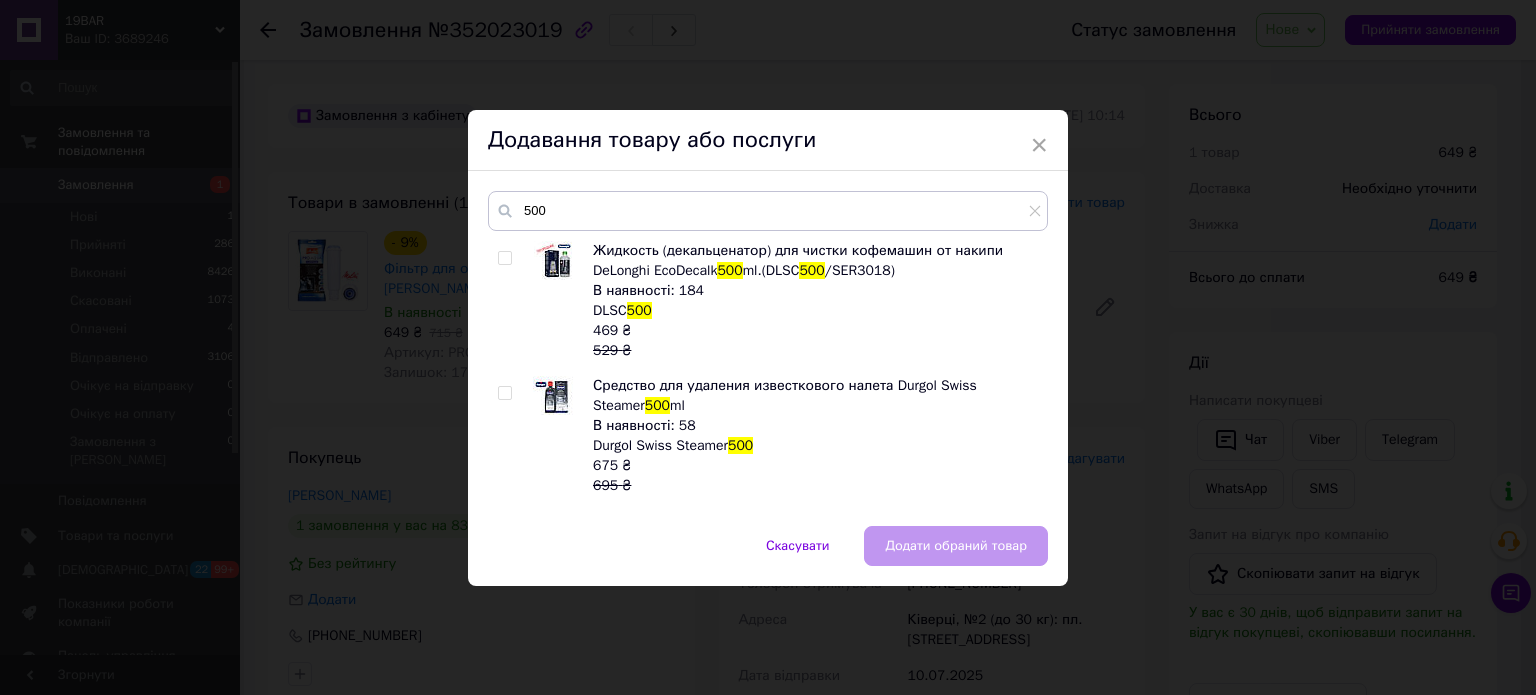click at bounding box center (504, 258) 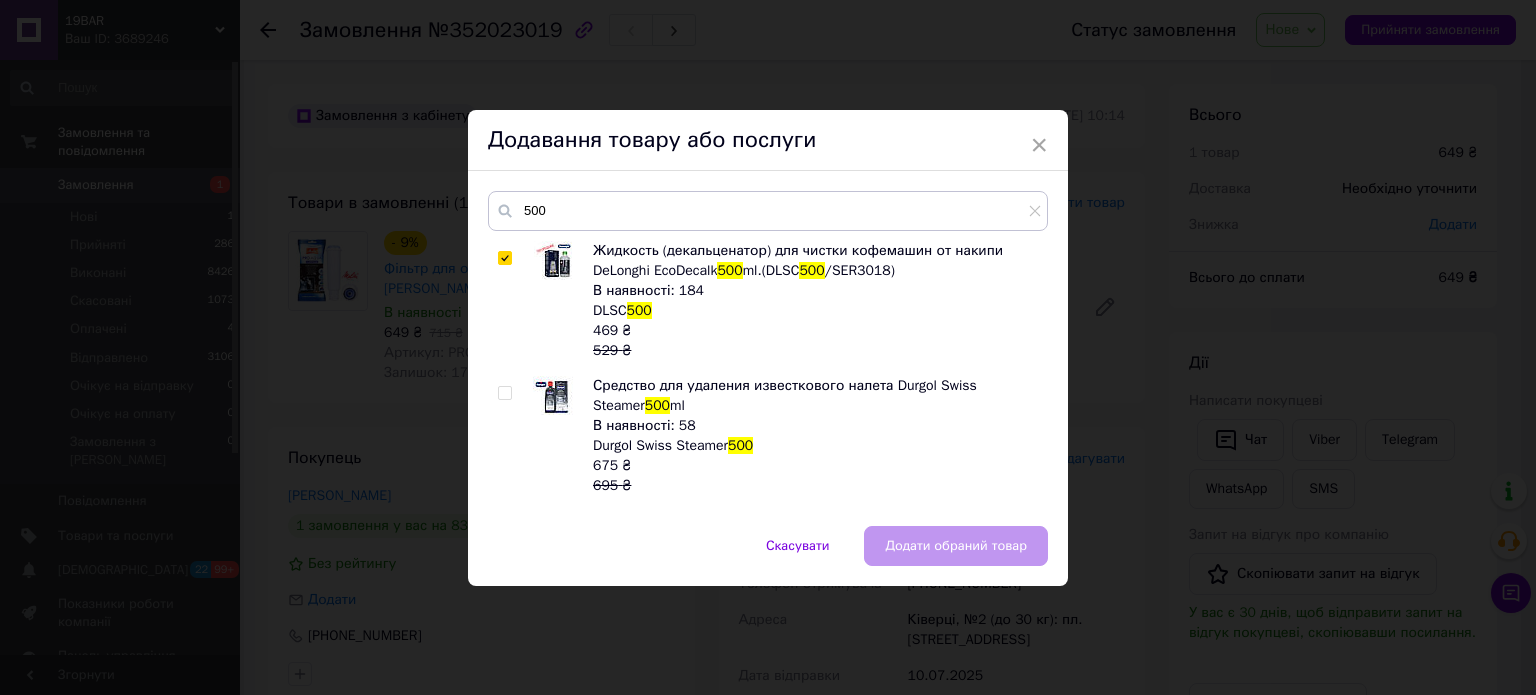 checkbox on "true" 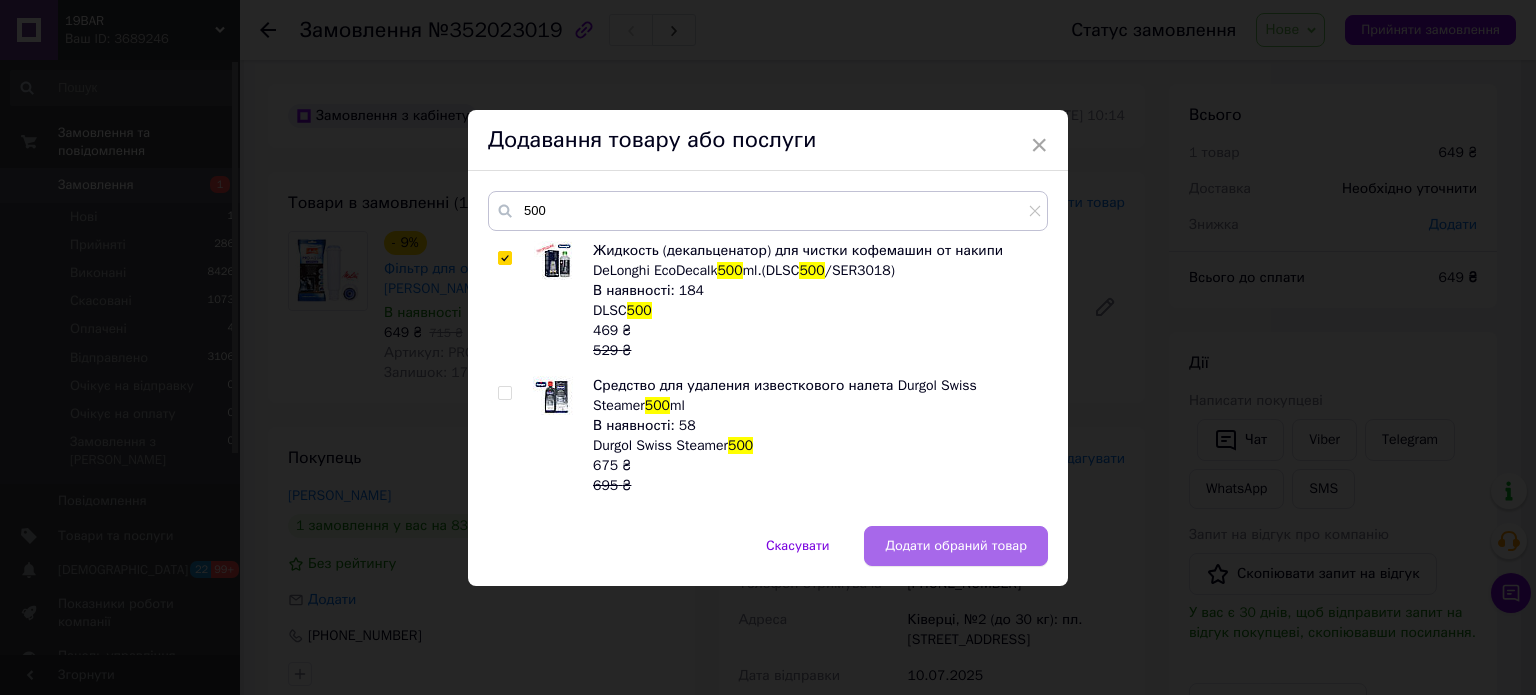 click on "Додати обраний товар" at bounding box center [956, 546] 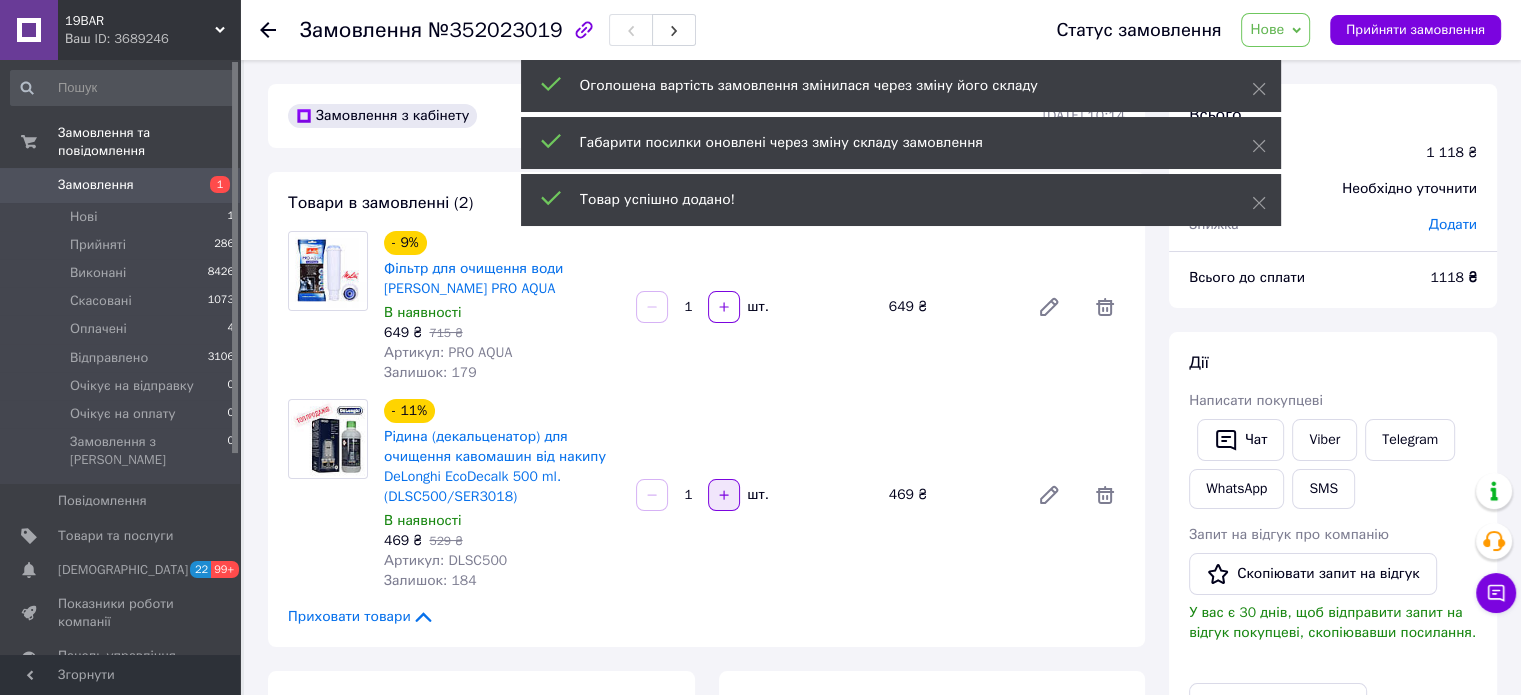click 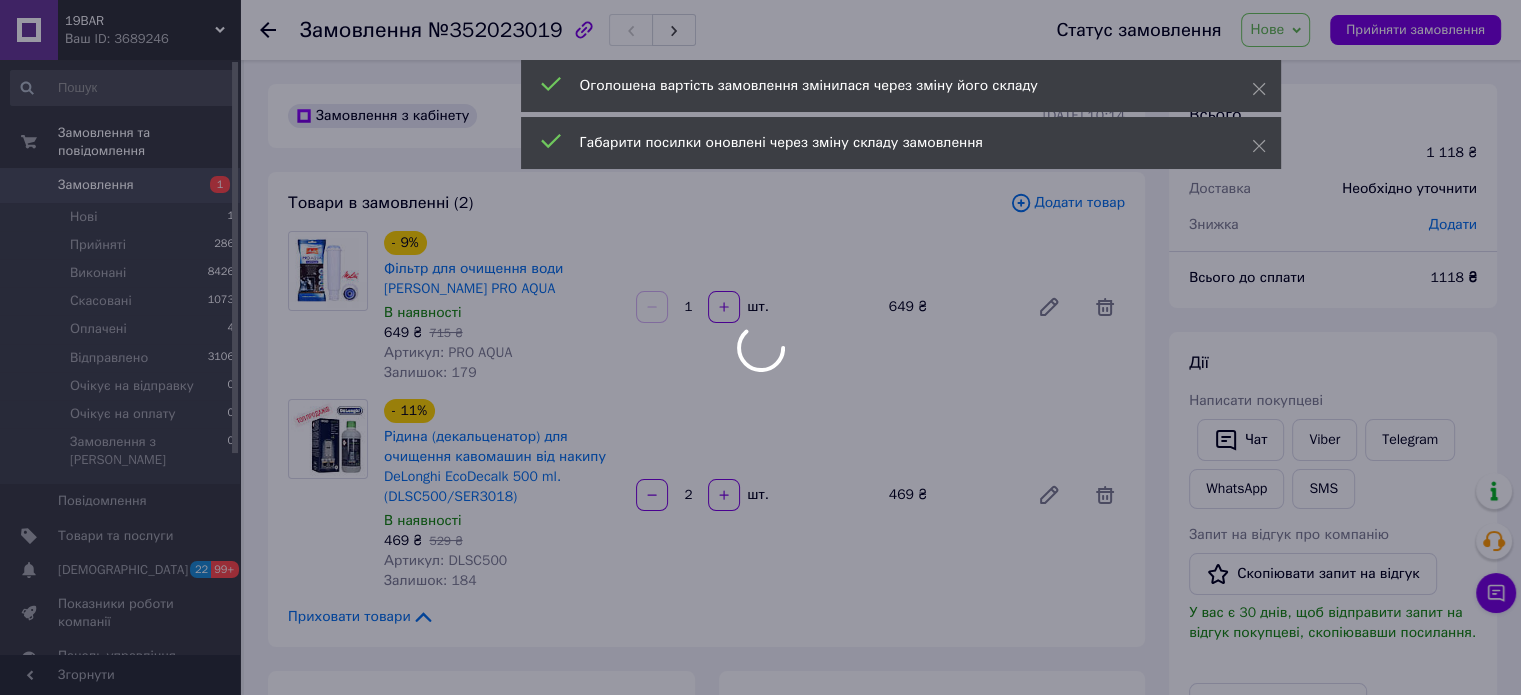 type on "2" 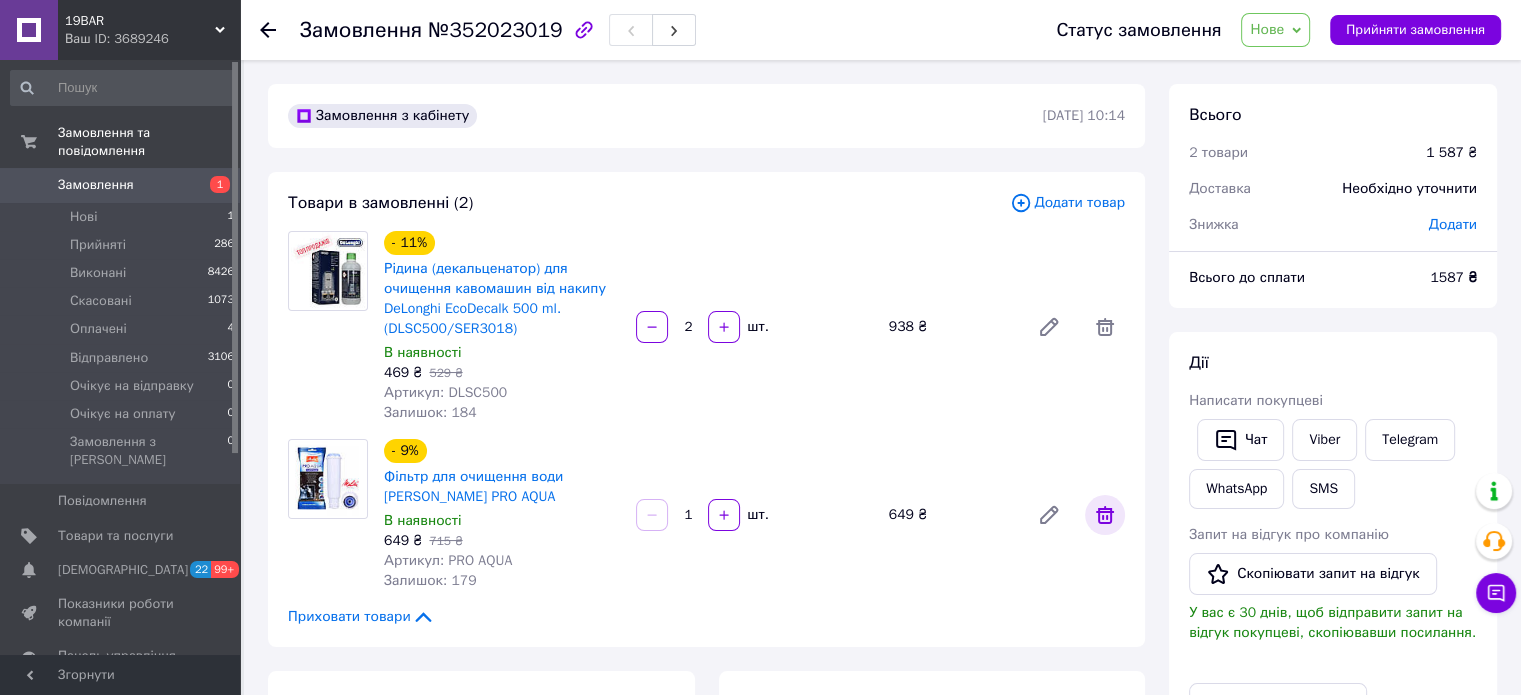 click 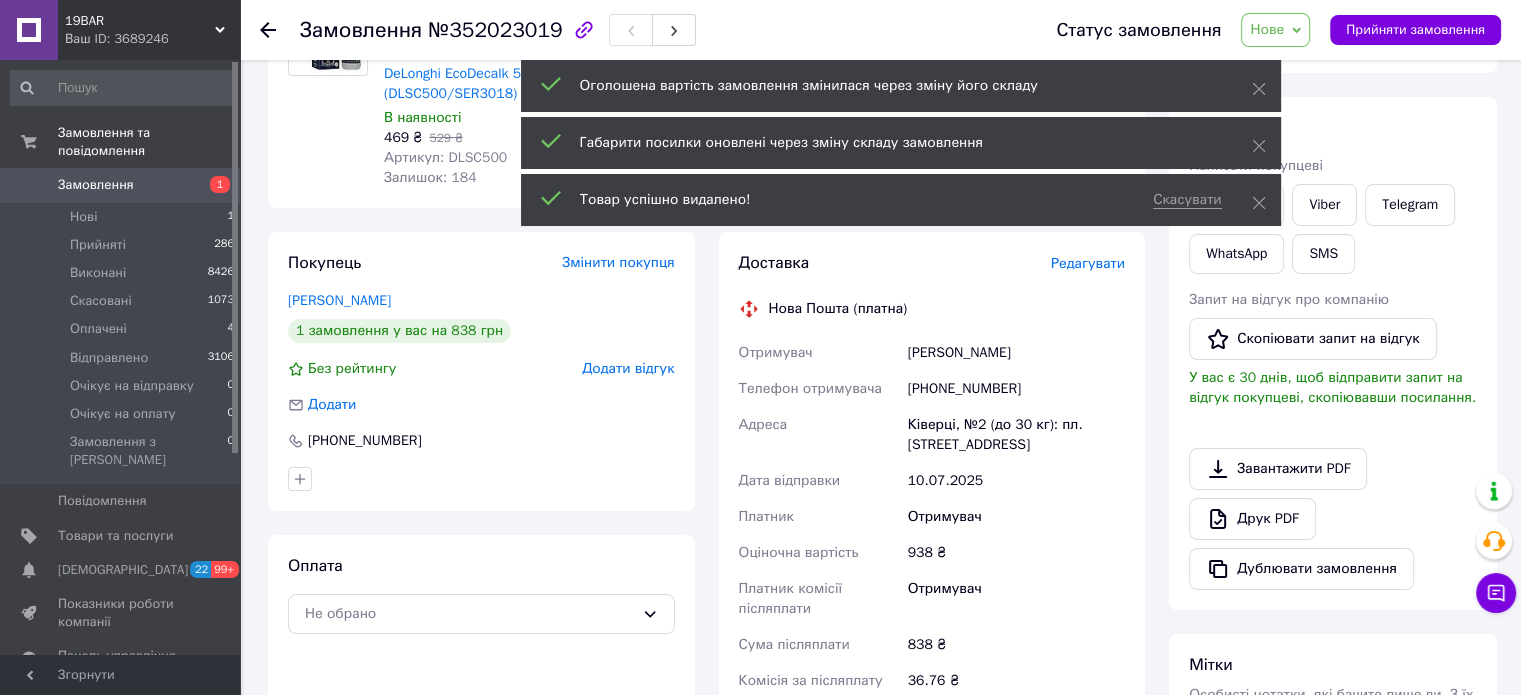 scroll, scrollTop: 242, scrollLeft: 0, axis: vertical 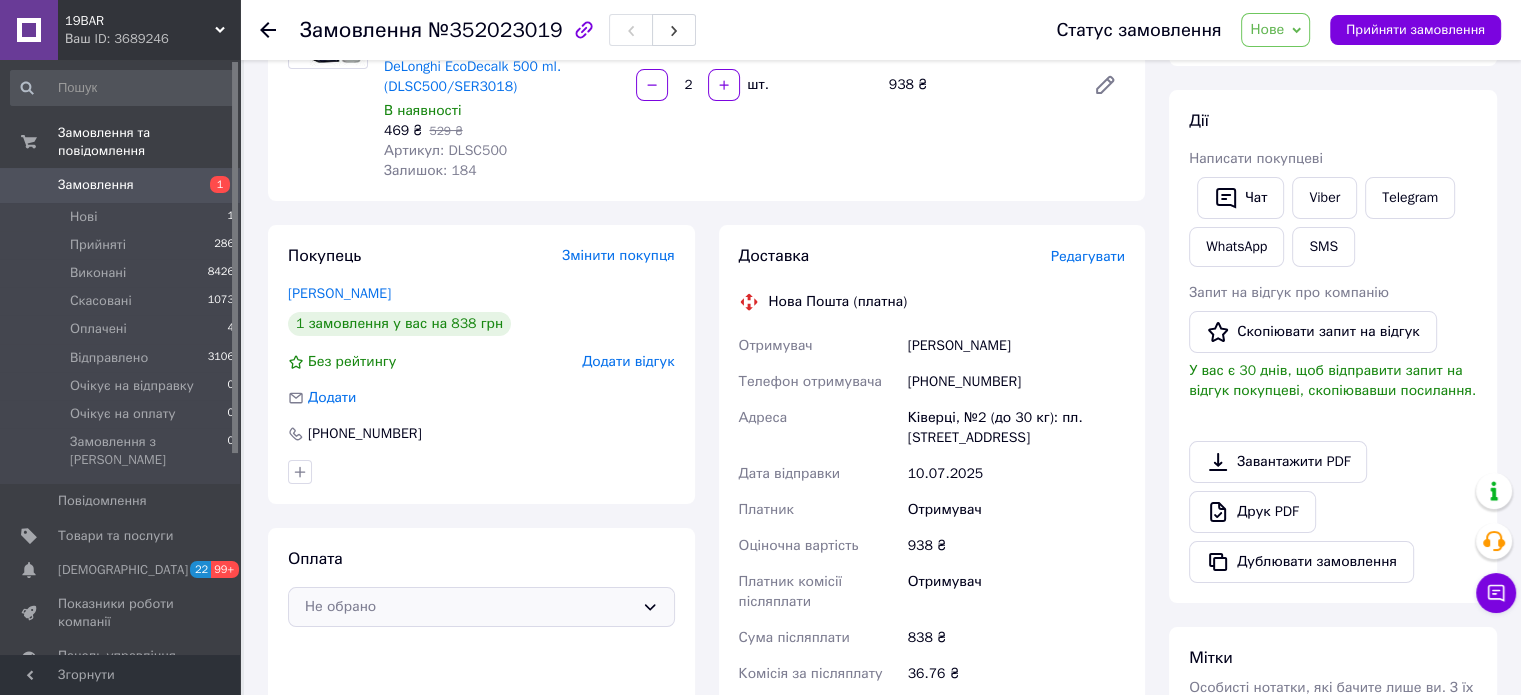click on "Не обрано" at bounding box center (481, 607) 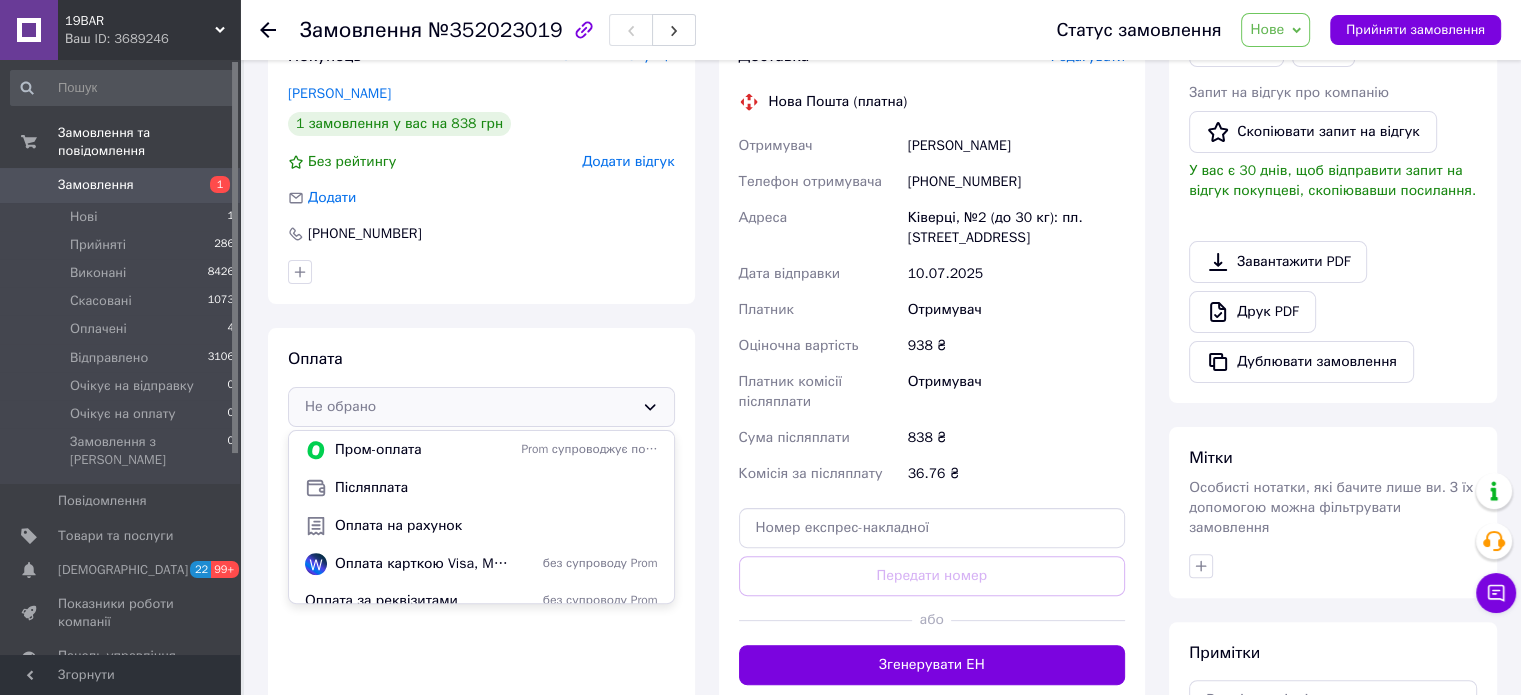 scroll, scrollTop: 502, scrollLeft: 0, axis: vertical 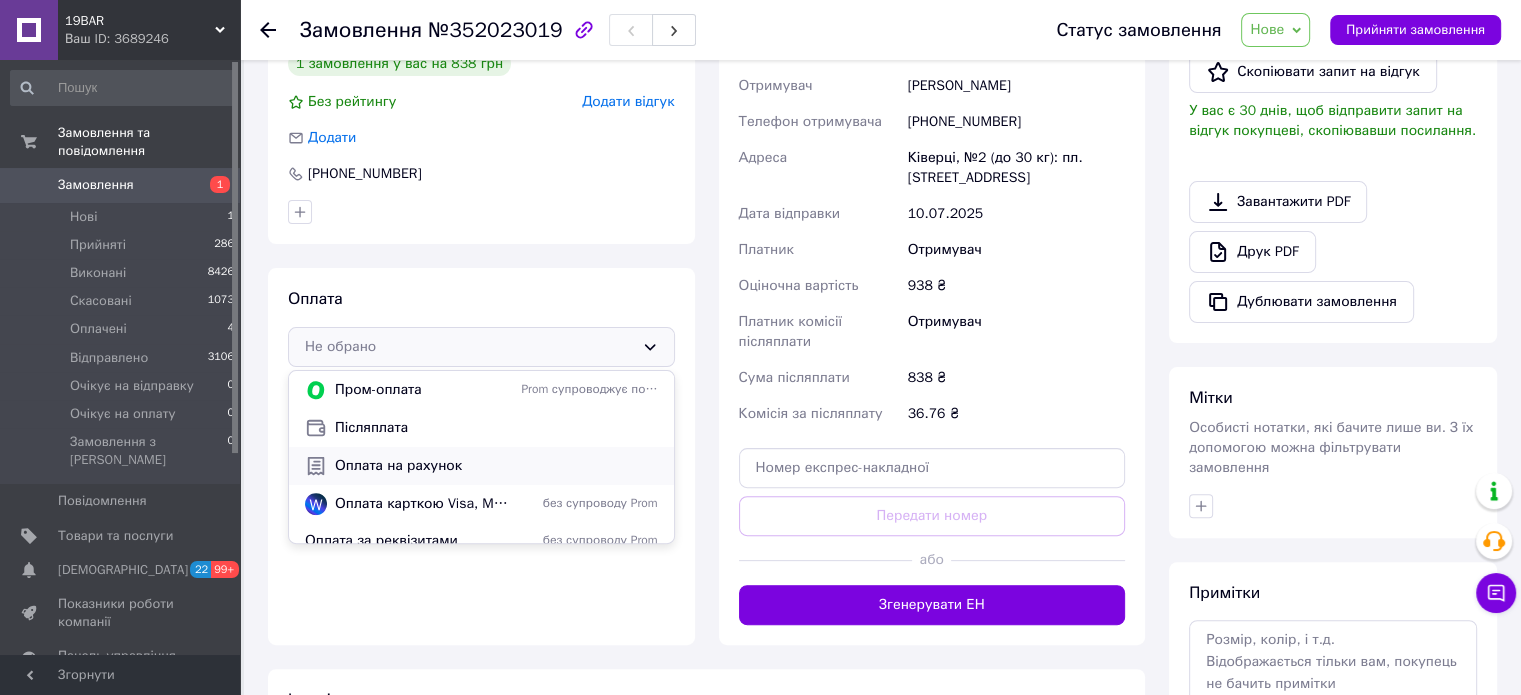 click on "Оплата на рахунок" at bounding box center [496, 466] 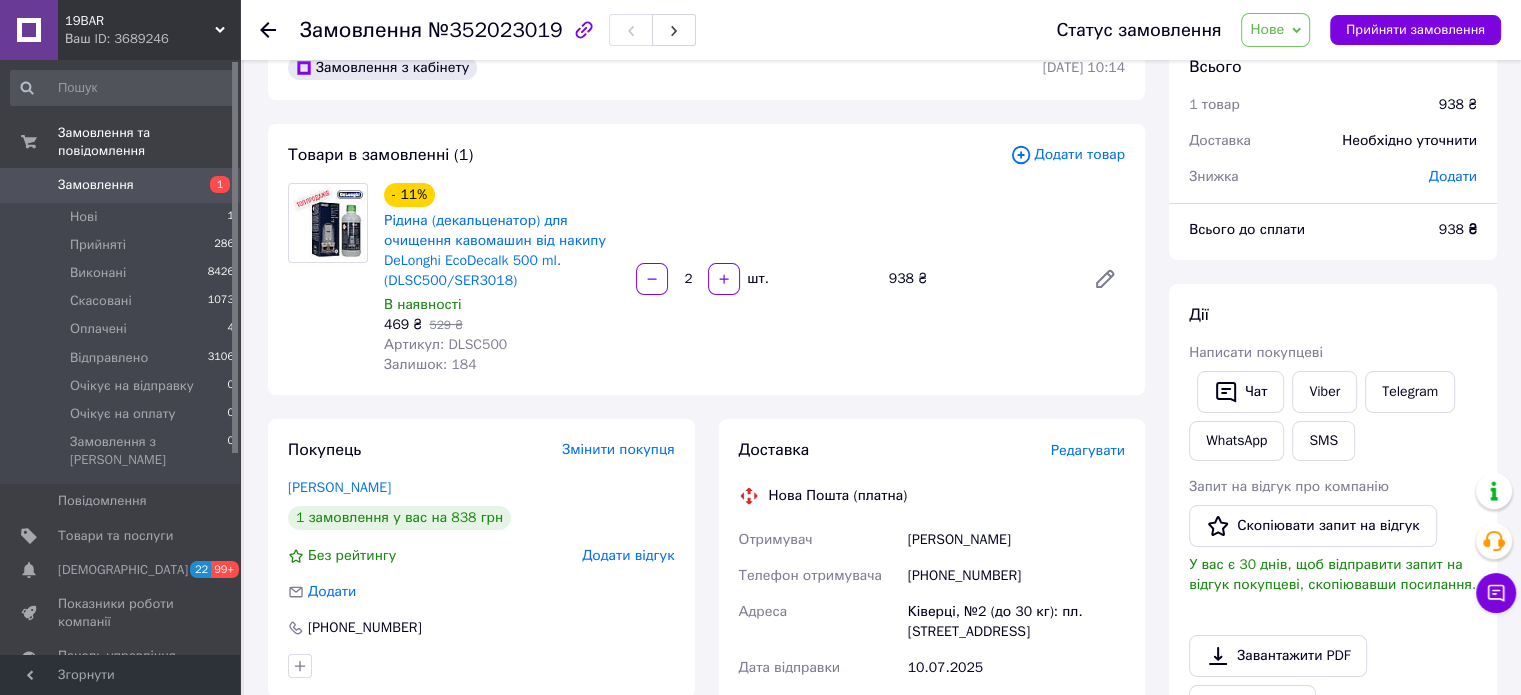 scroll, scrollTop: 0, scrollLeft: 0, axis: both 